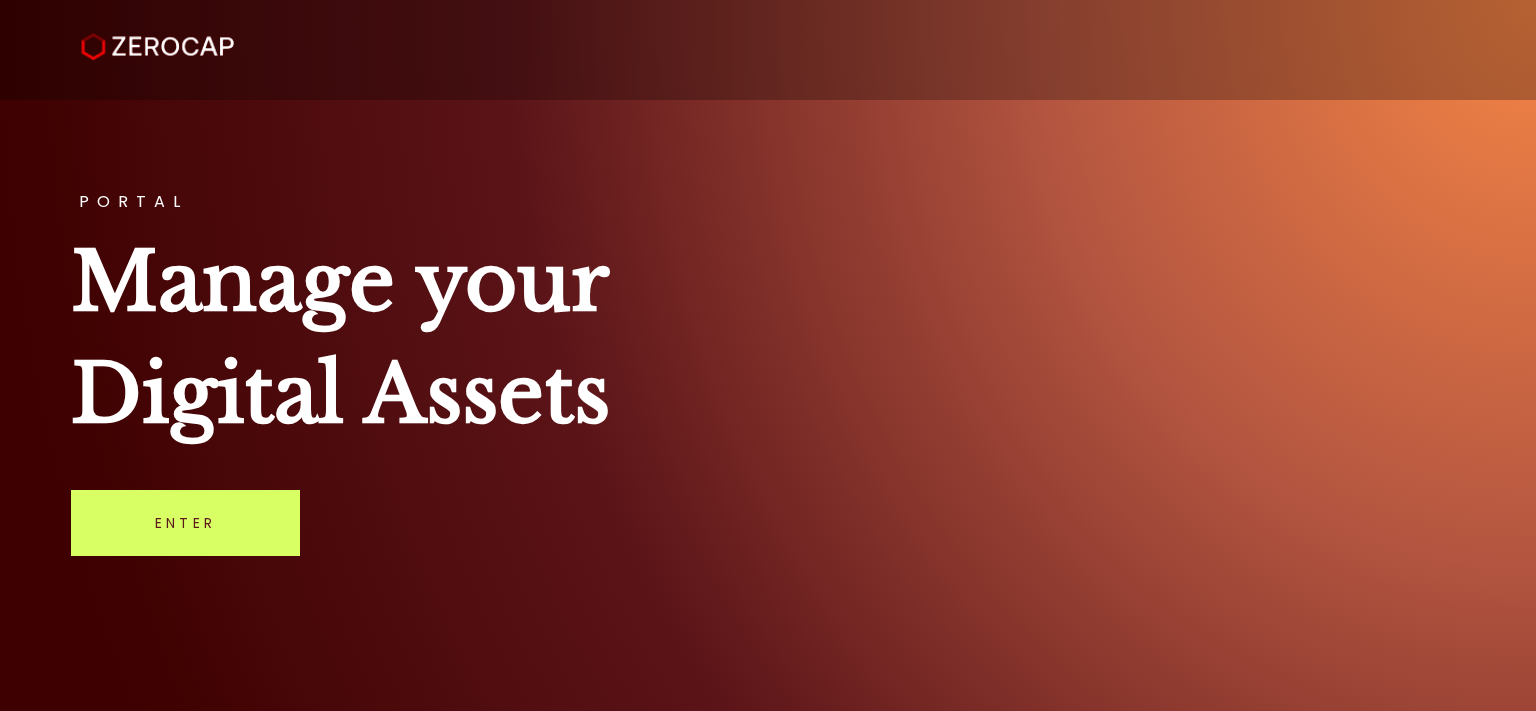scroll, scrollTop: 0, scrollLeft: 0, axis: both 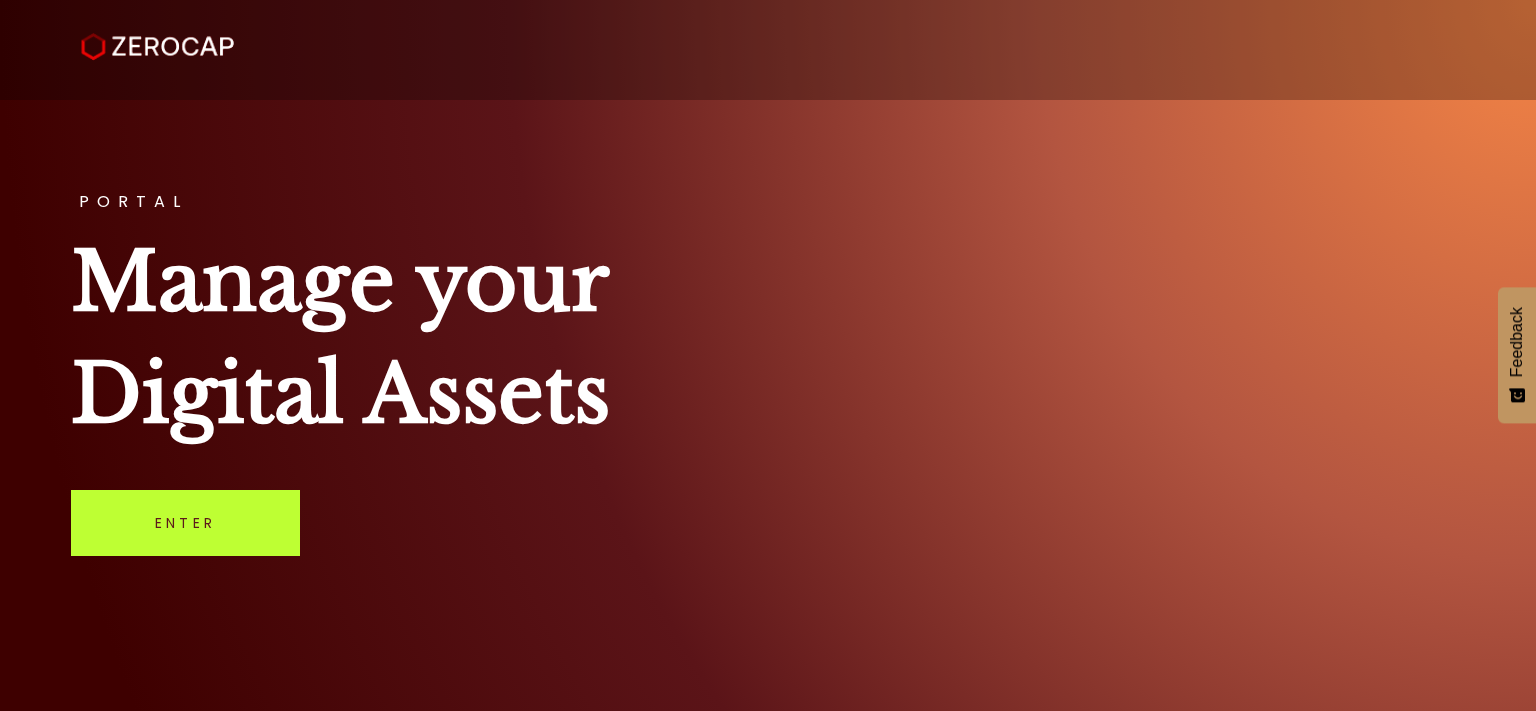 click on "Enter" at bounding box center (185, 523) 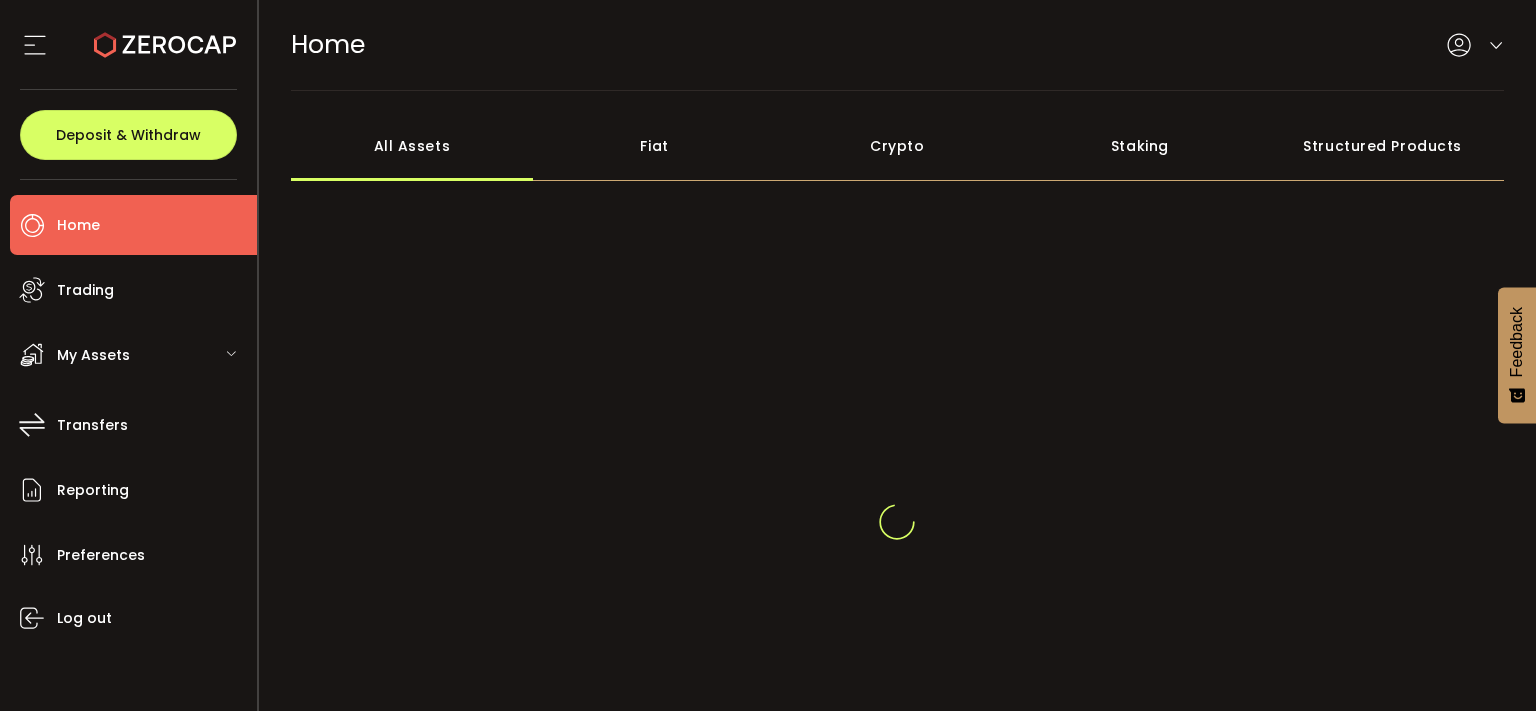scroll, scrollTop: 0, scrollLeft: 0, axis: both 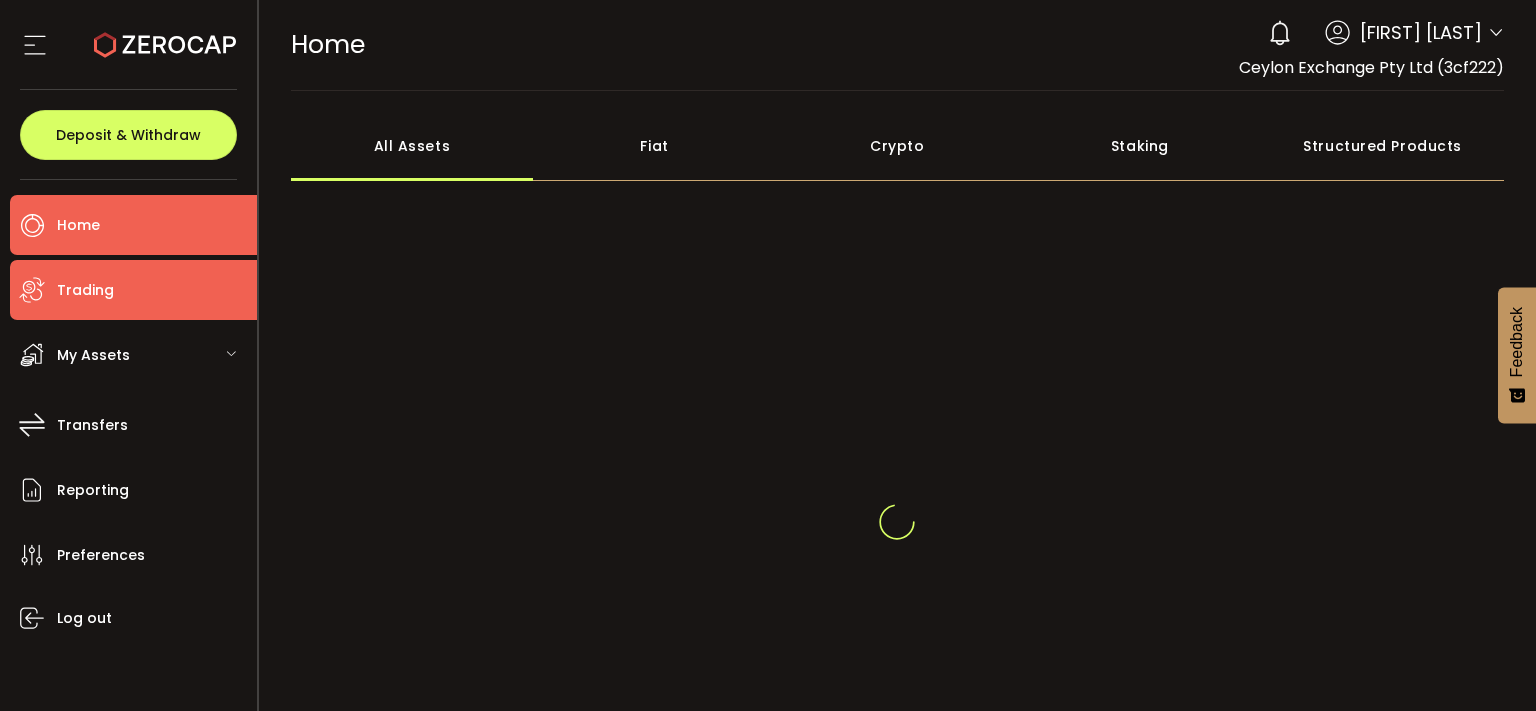 click on "Trading" at bounding box center (133, 290) 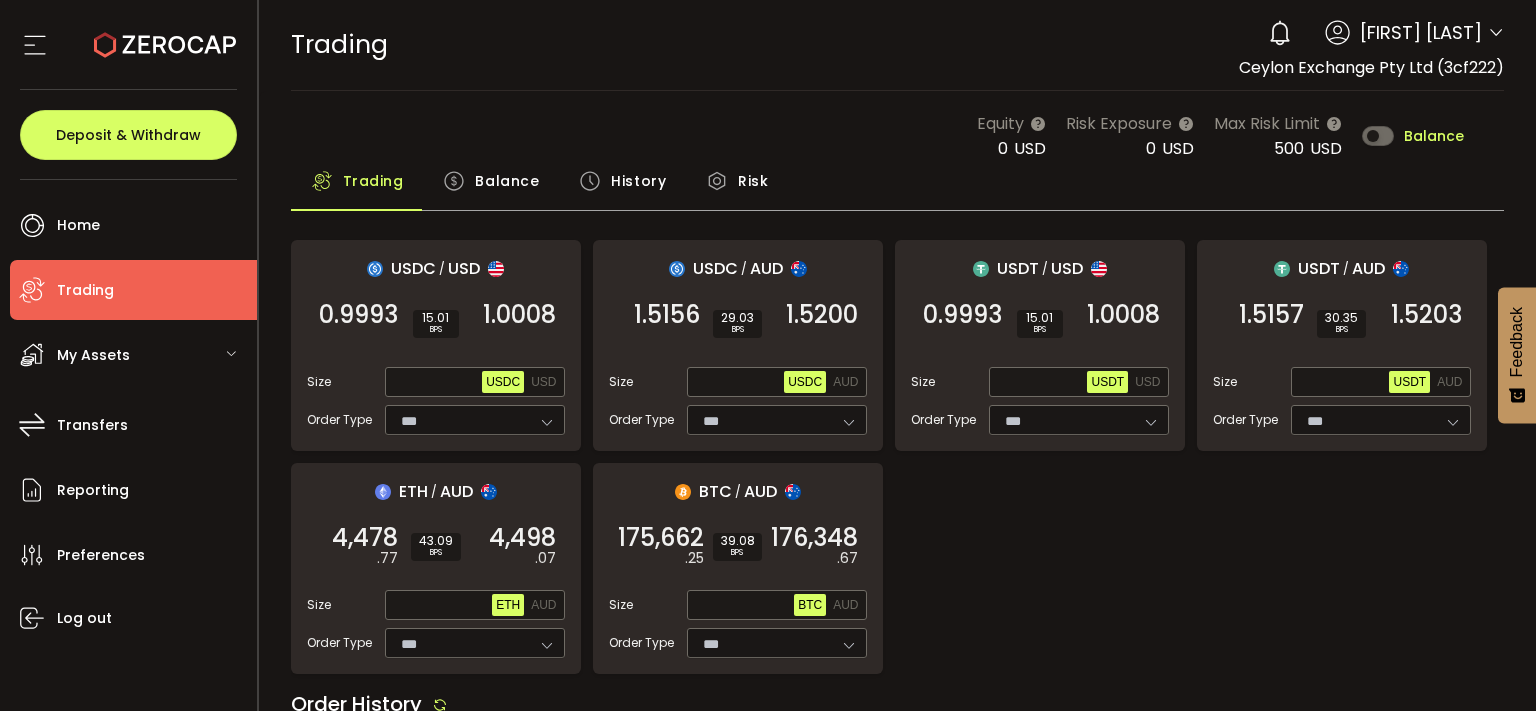 type on "***" 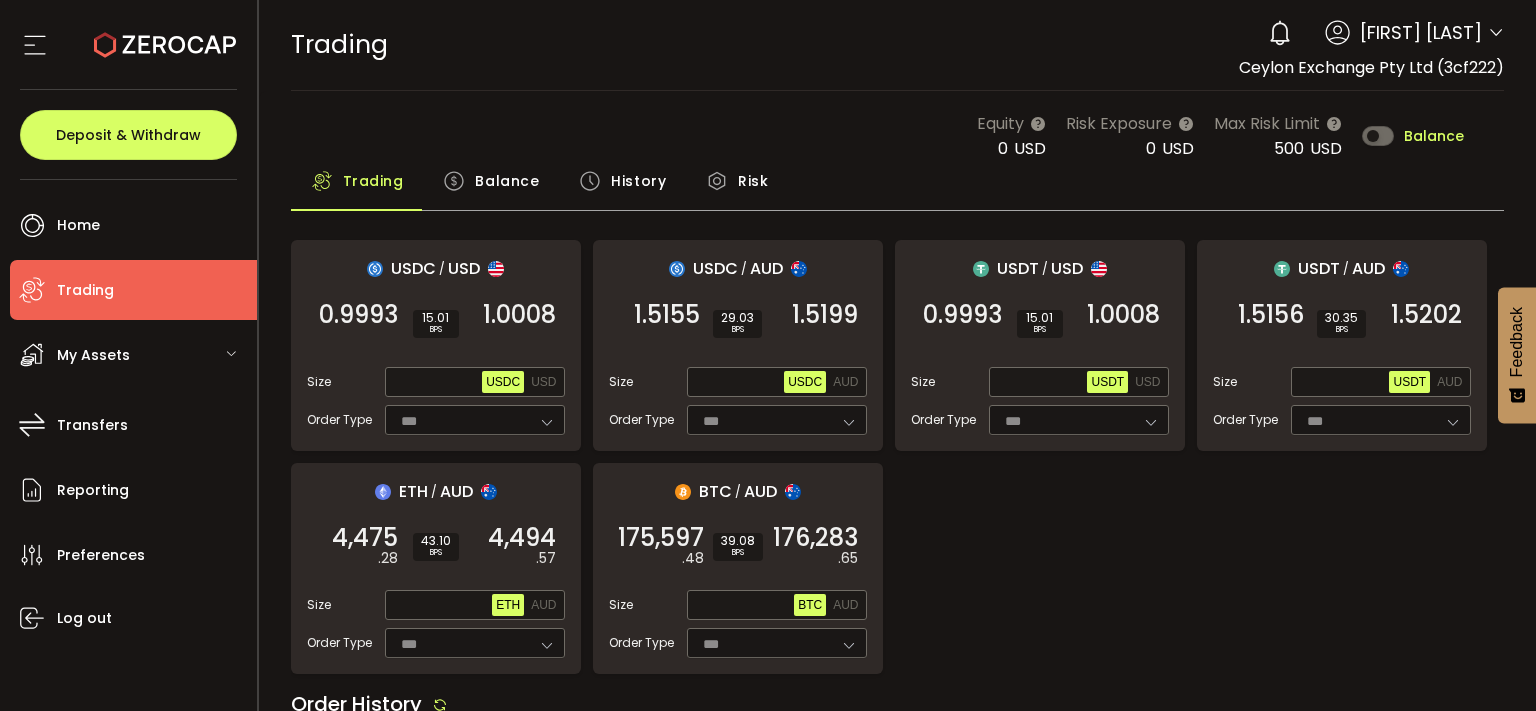 click on "Balance" at bounding box center (1434, 136) 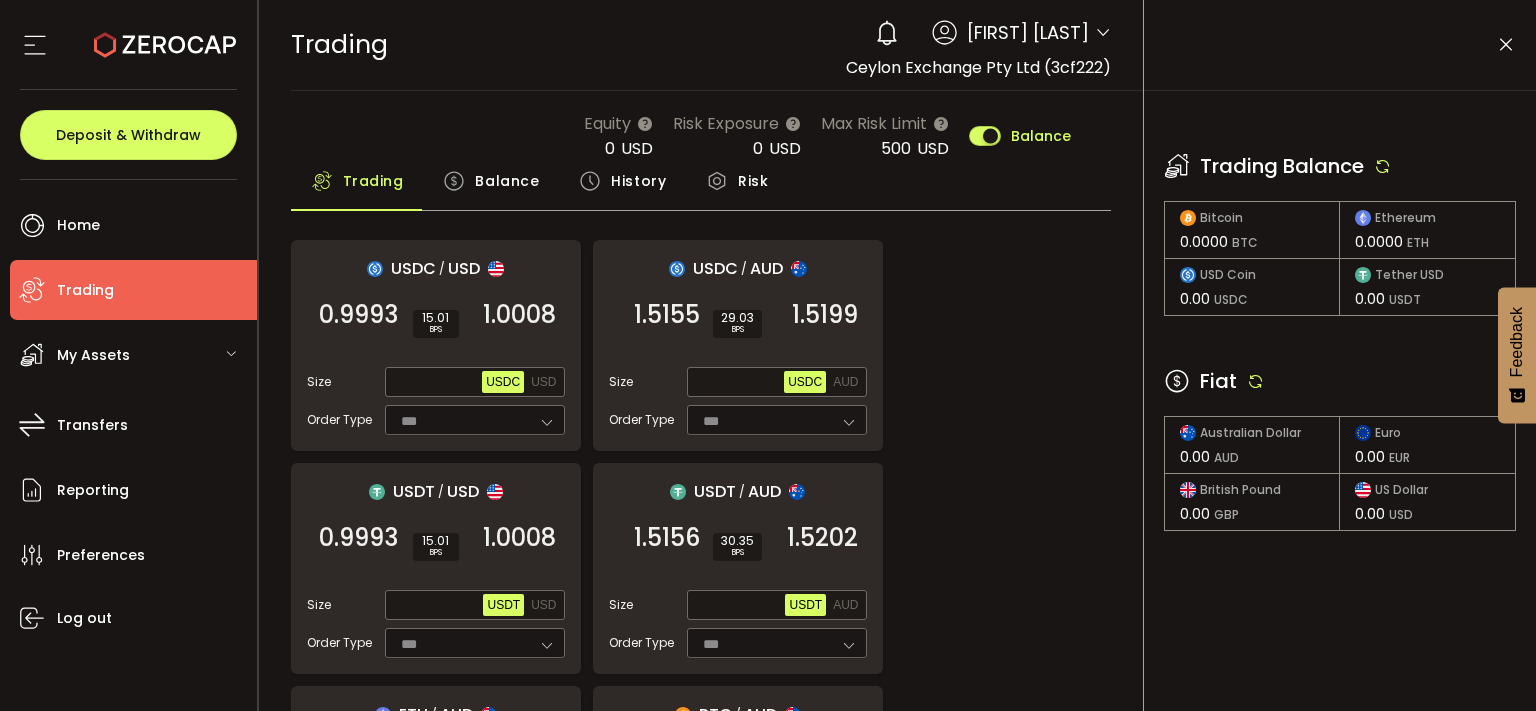 scroll, scrollTop: 538, scrollLeft: 0, axis: vertical 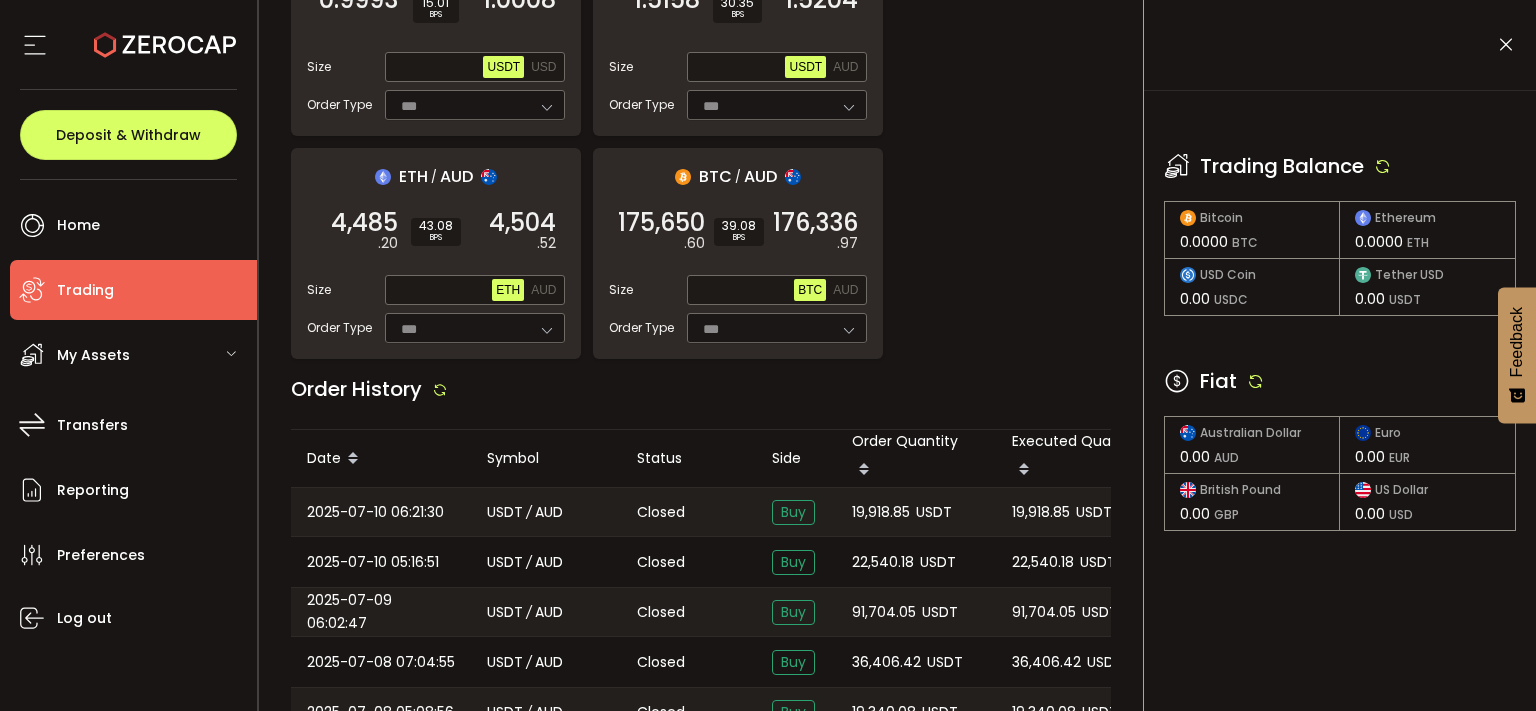 click at bounding box center [1256, 381] 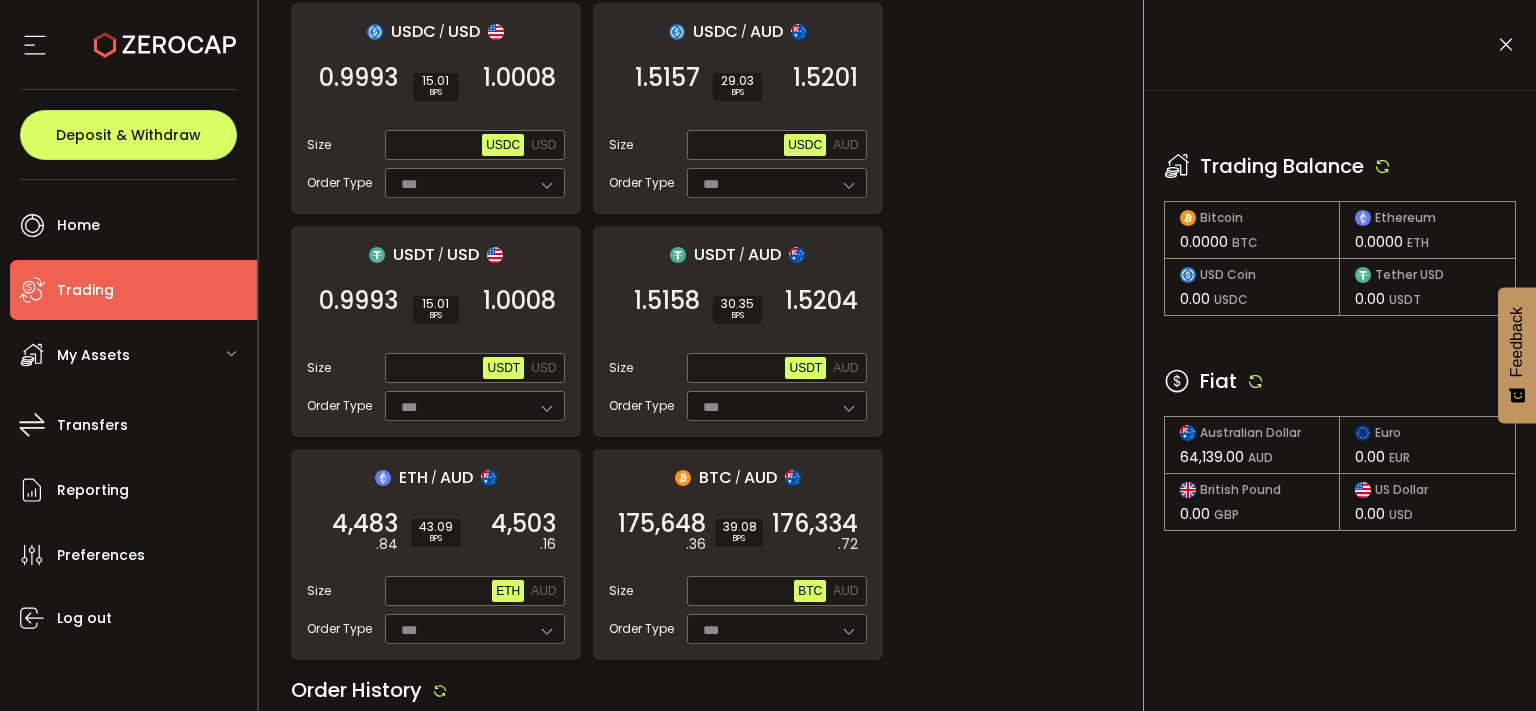 scroll, scrollTop: 269, scrollLeft: 0, axis: vertical 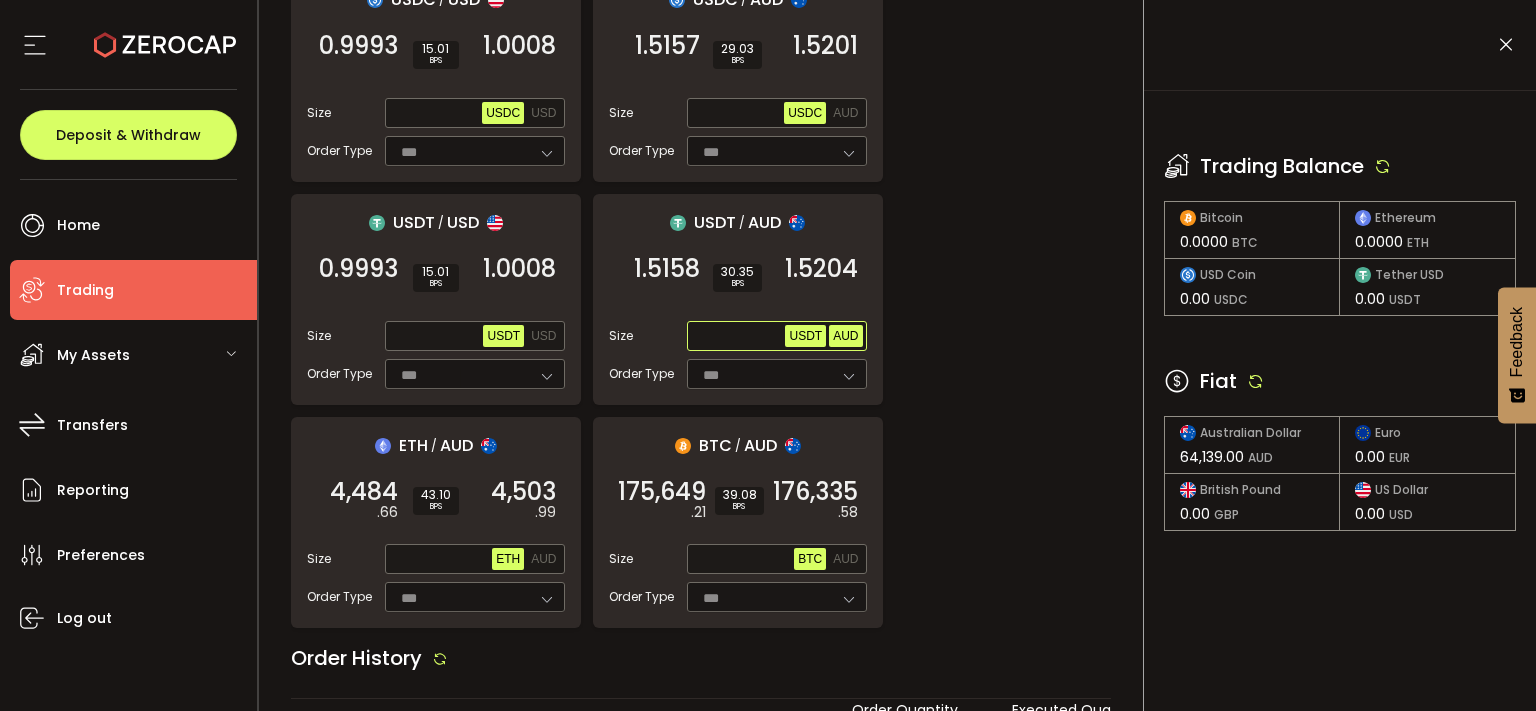 click on "AUD" at bounding box center (845, 336) 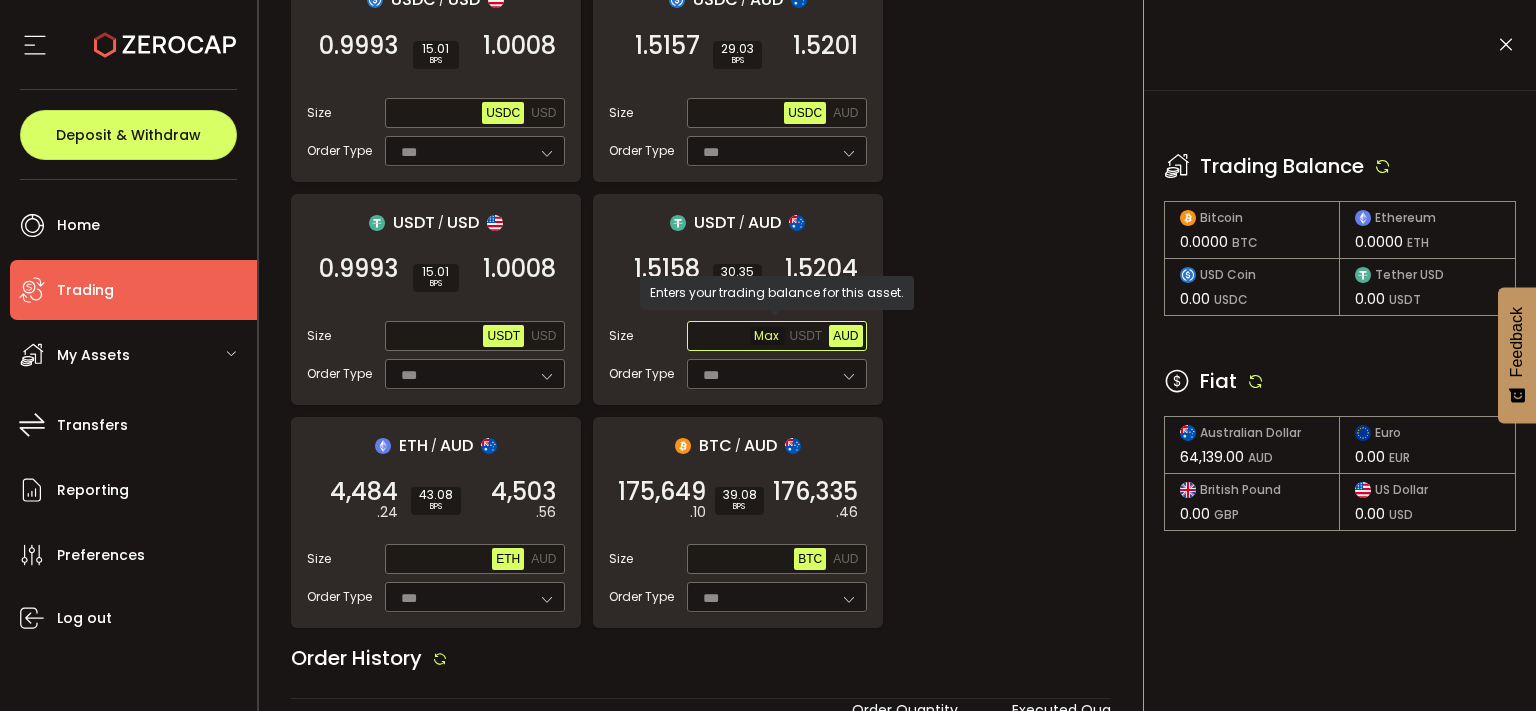 click on "Max" at bounding box center [767, 336] 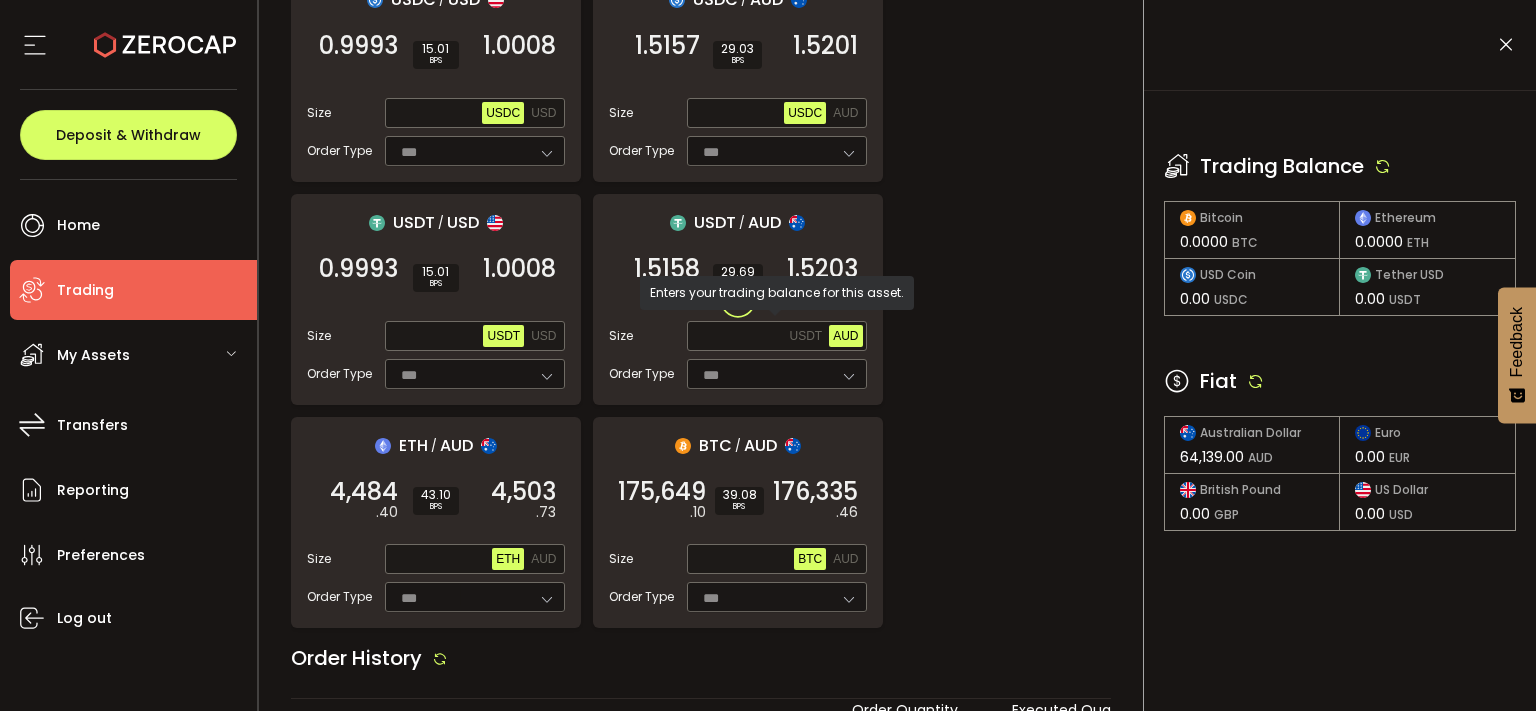type on "*******" 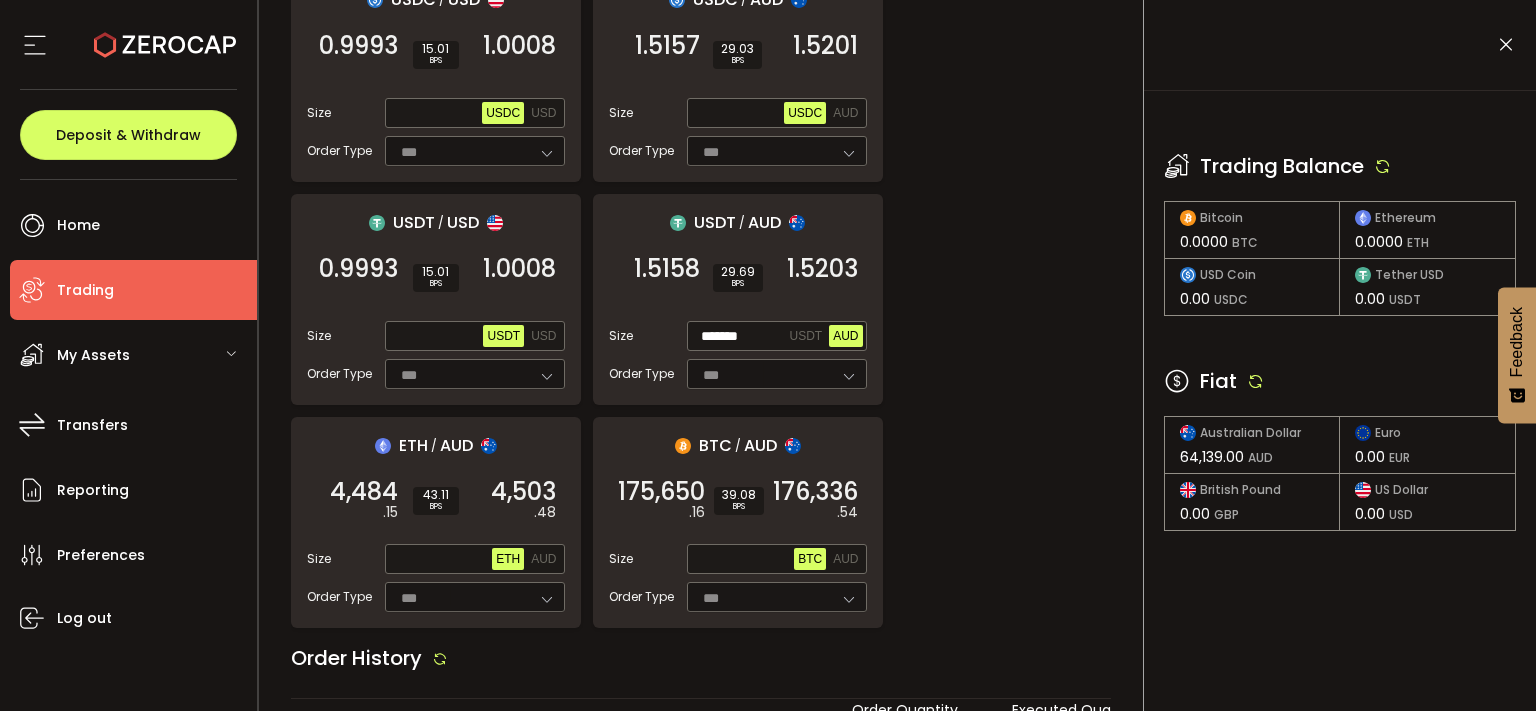 click on "1.5203" at bounding box center [822, 269] 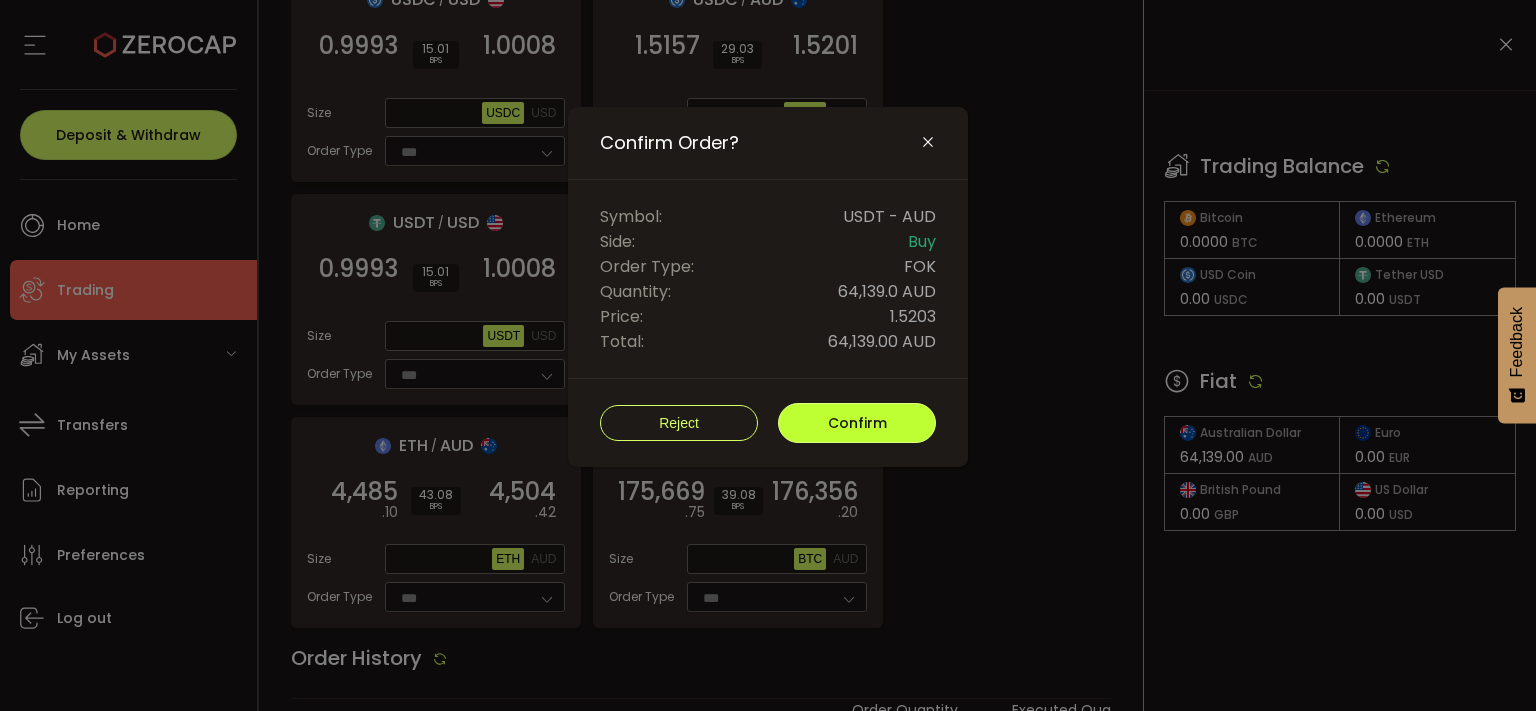 drag, startPoint x: 869, startPoint y: 422, endPoint x: 824, endPoint y: 475, distance: 69.52697 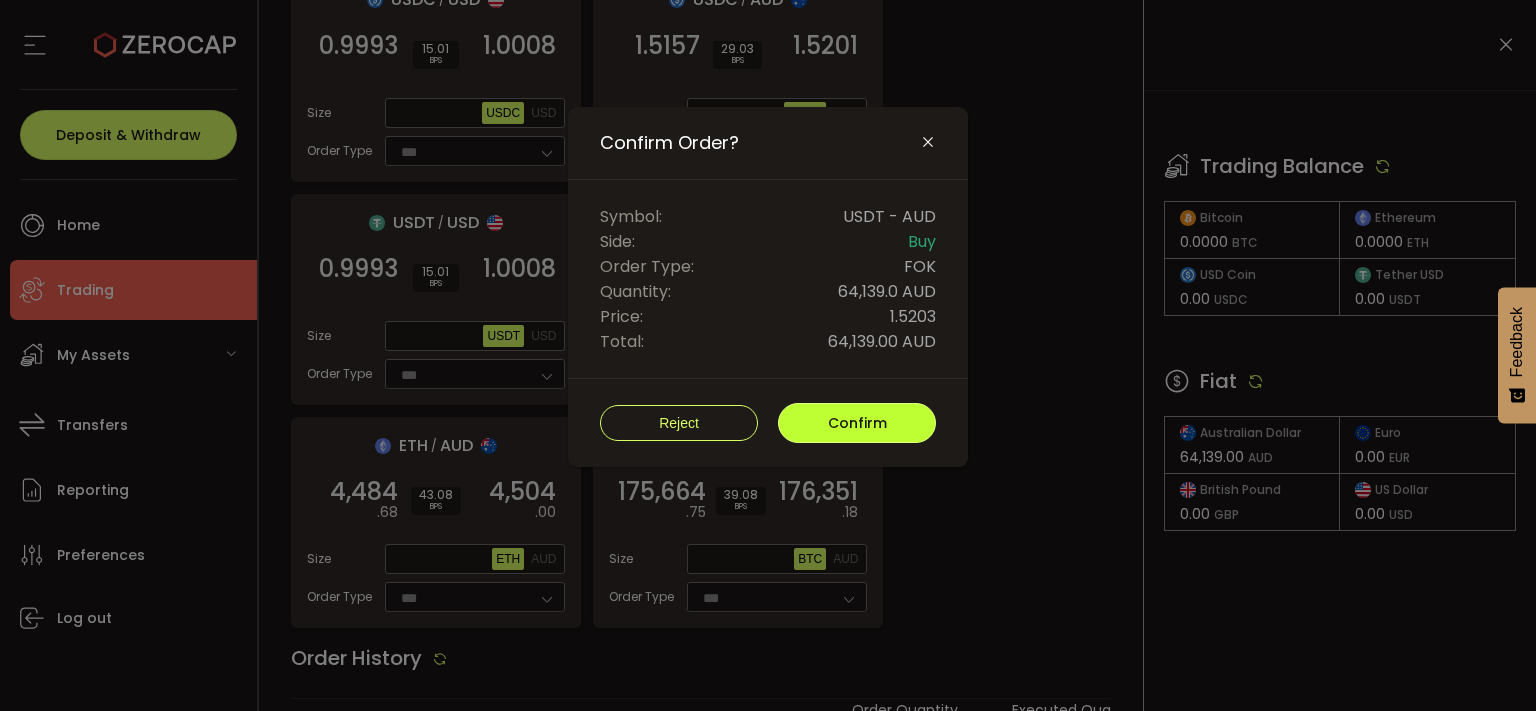 click on "Confirm" at bounding box center (857, 423) 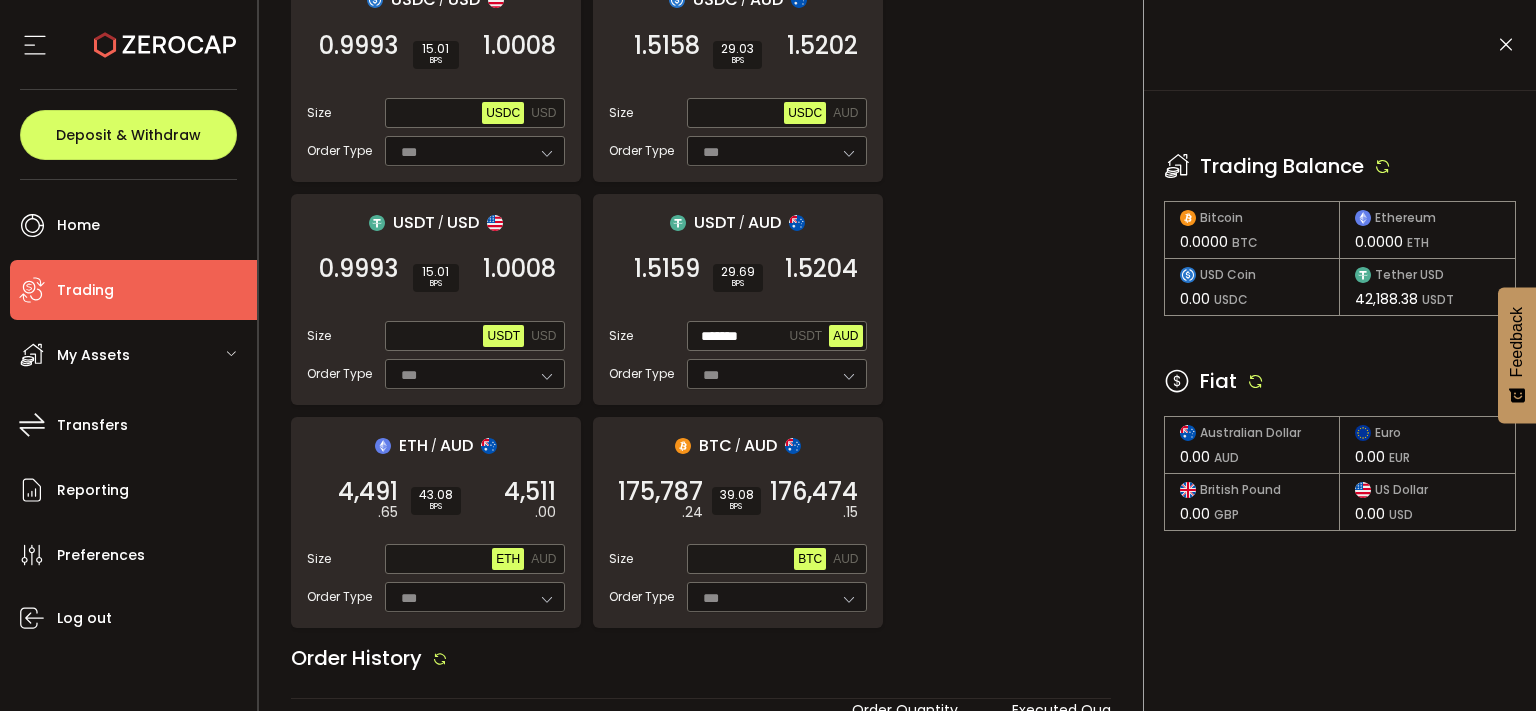 click at bounding box center (1506, 45) 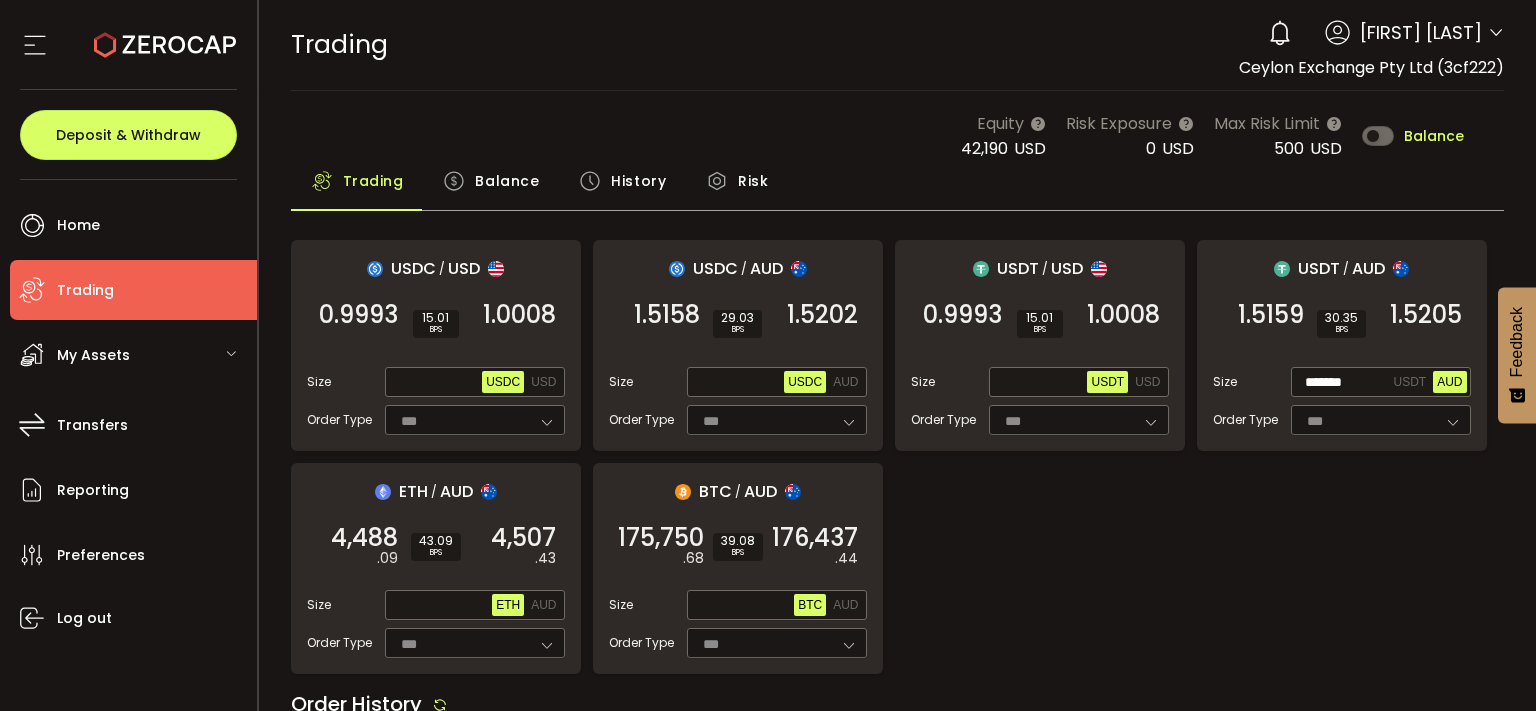 click on "Balance" at bounding box center [507, 181] 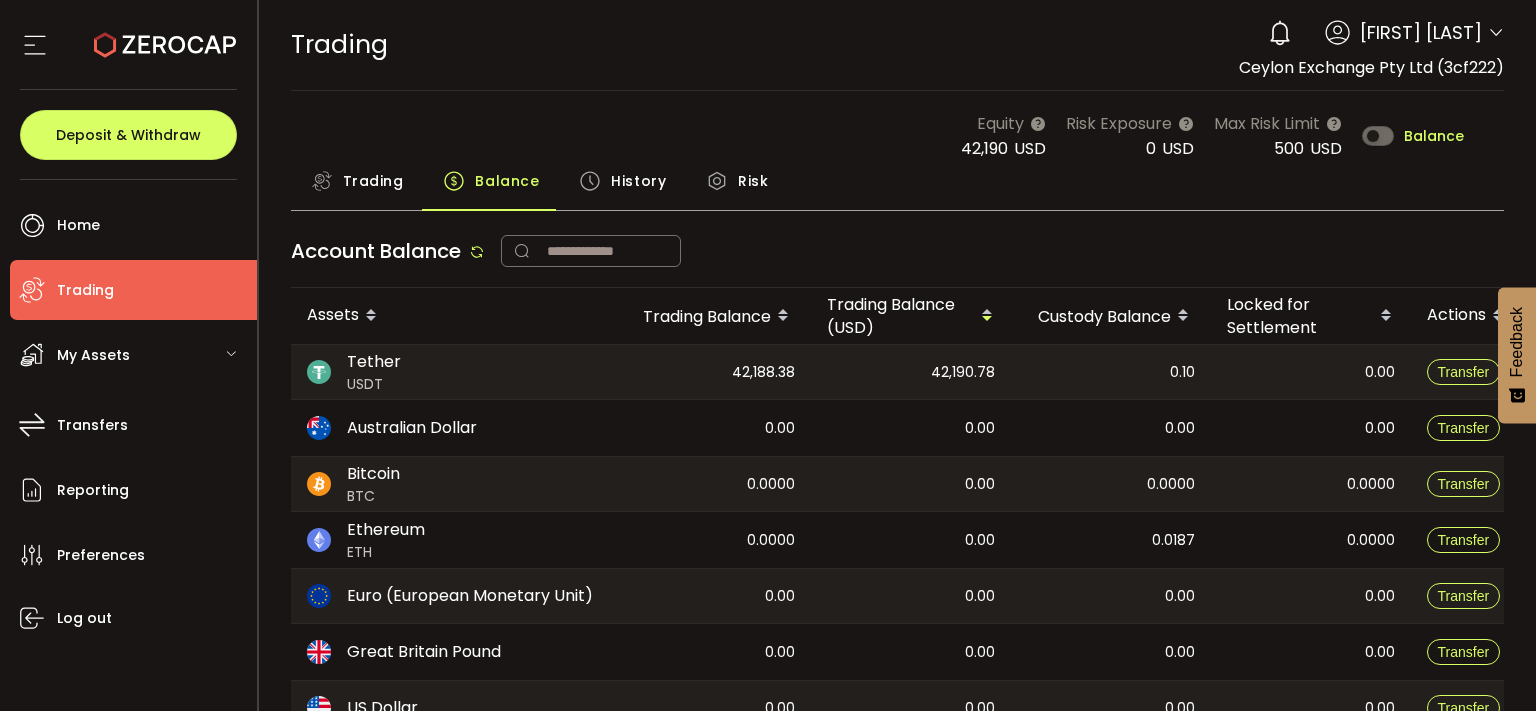 scroll, scrollTop: 0, scrollLeft: 133, axis: horizontal 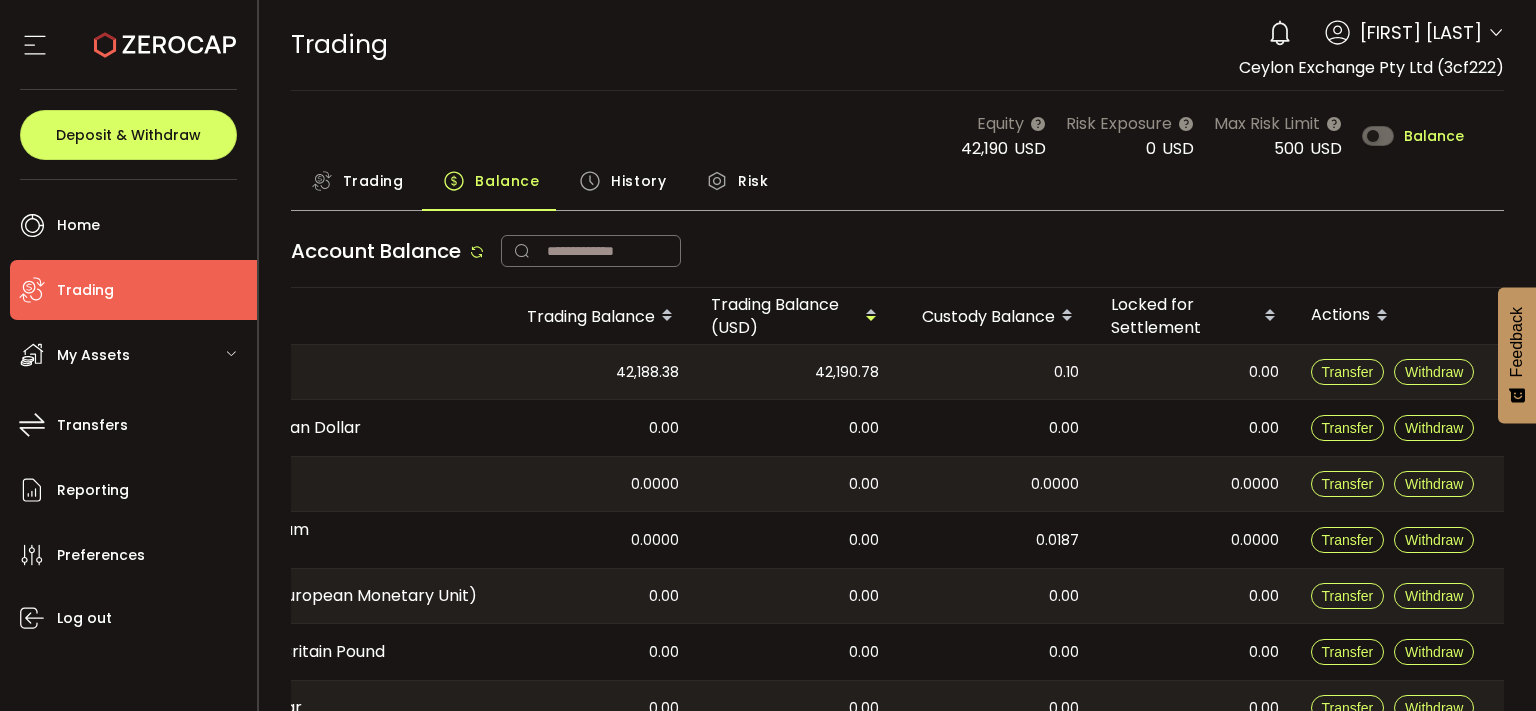 drag, startPoint x: 1323, startPoint y: 372, endPoint x: 1535, endPoint y: 418, distance: 216.93317 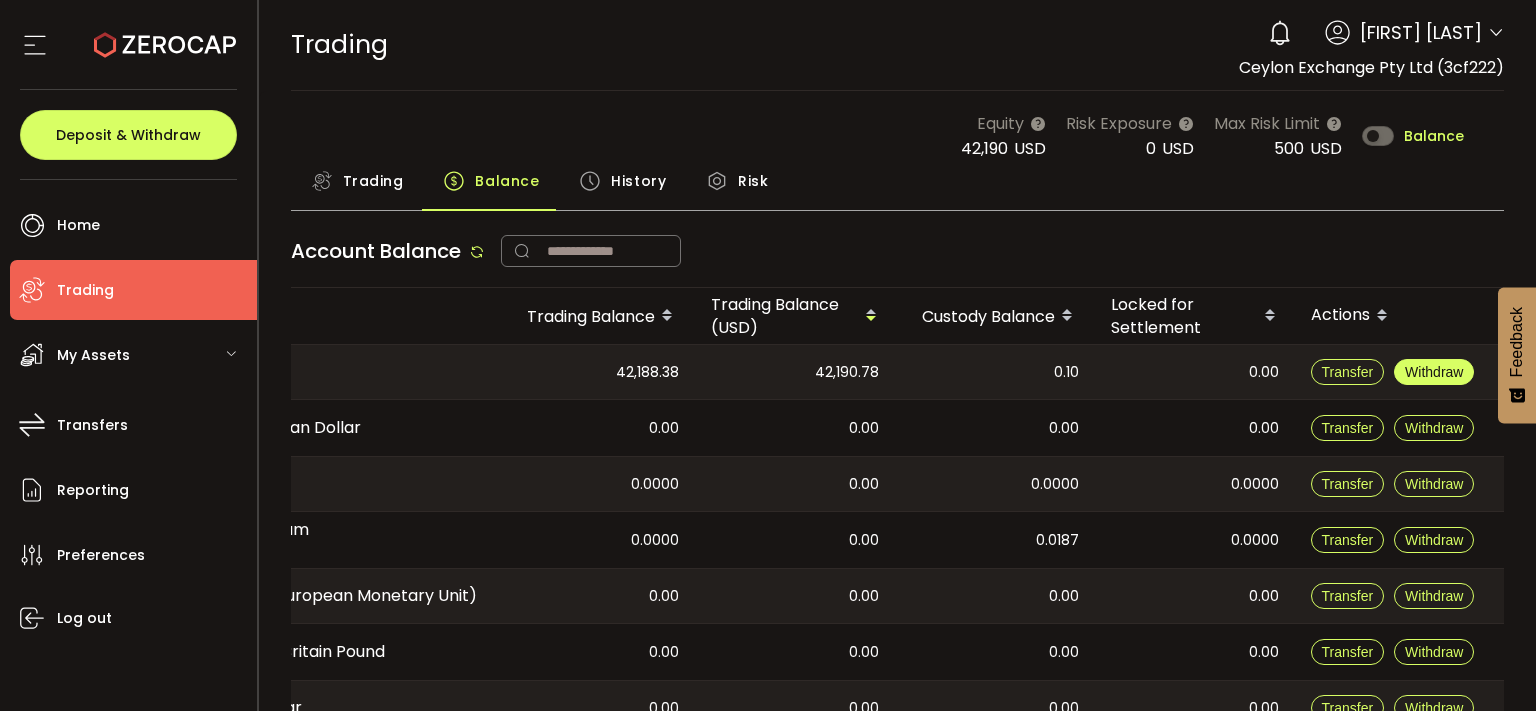 click on "Withdraw" at bounding box center (1434, 372) 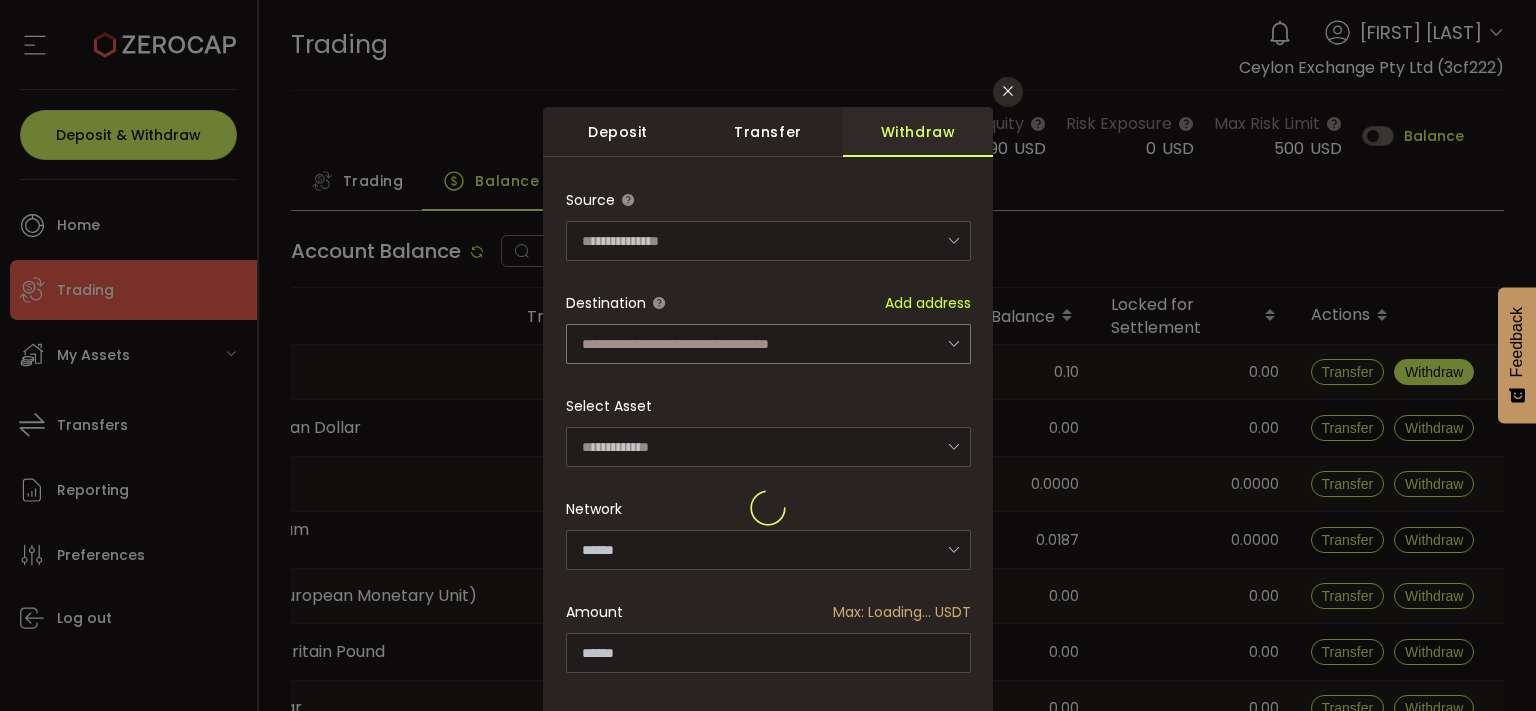 type on "****" 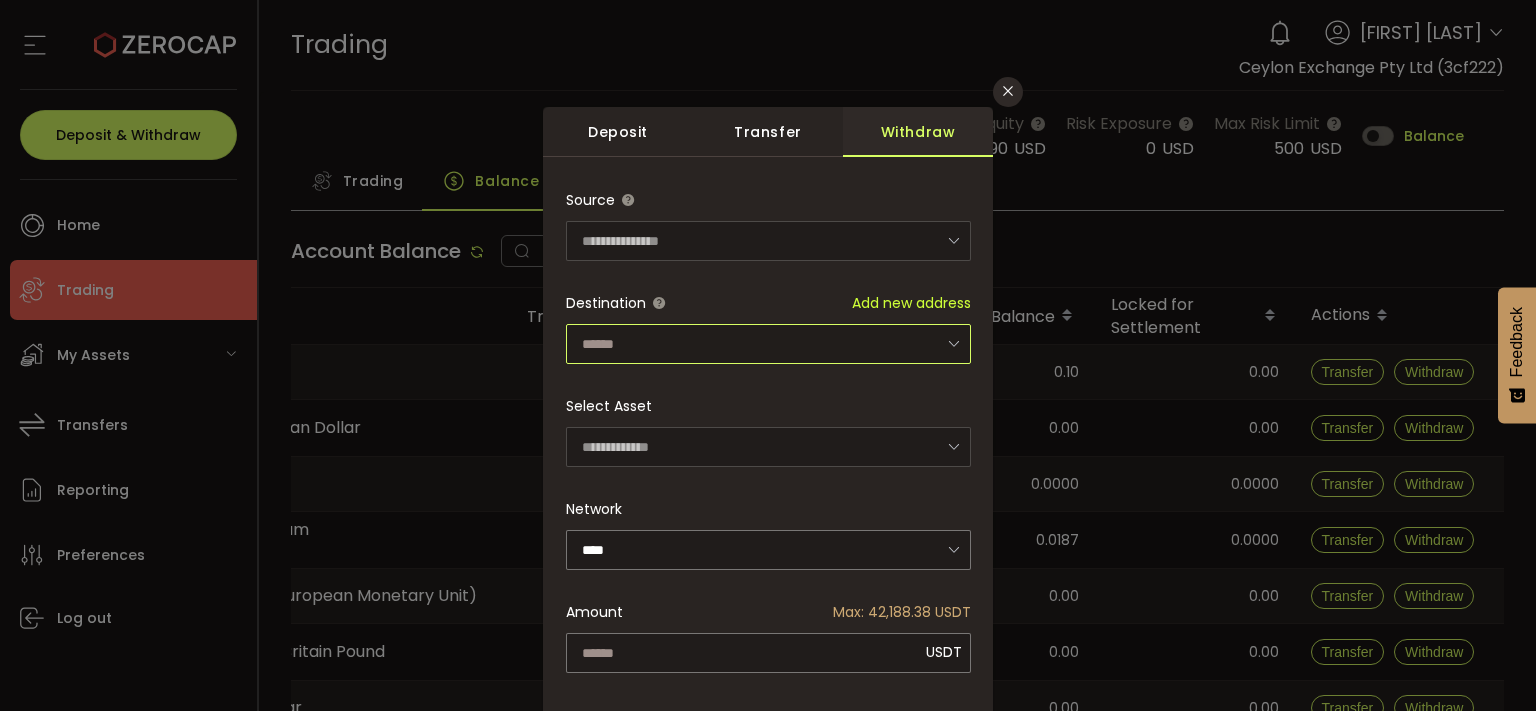 click at bounding box center [768, 344] 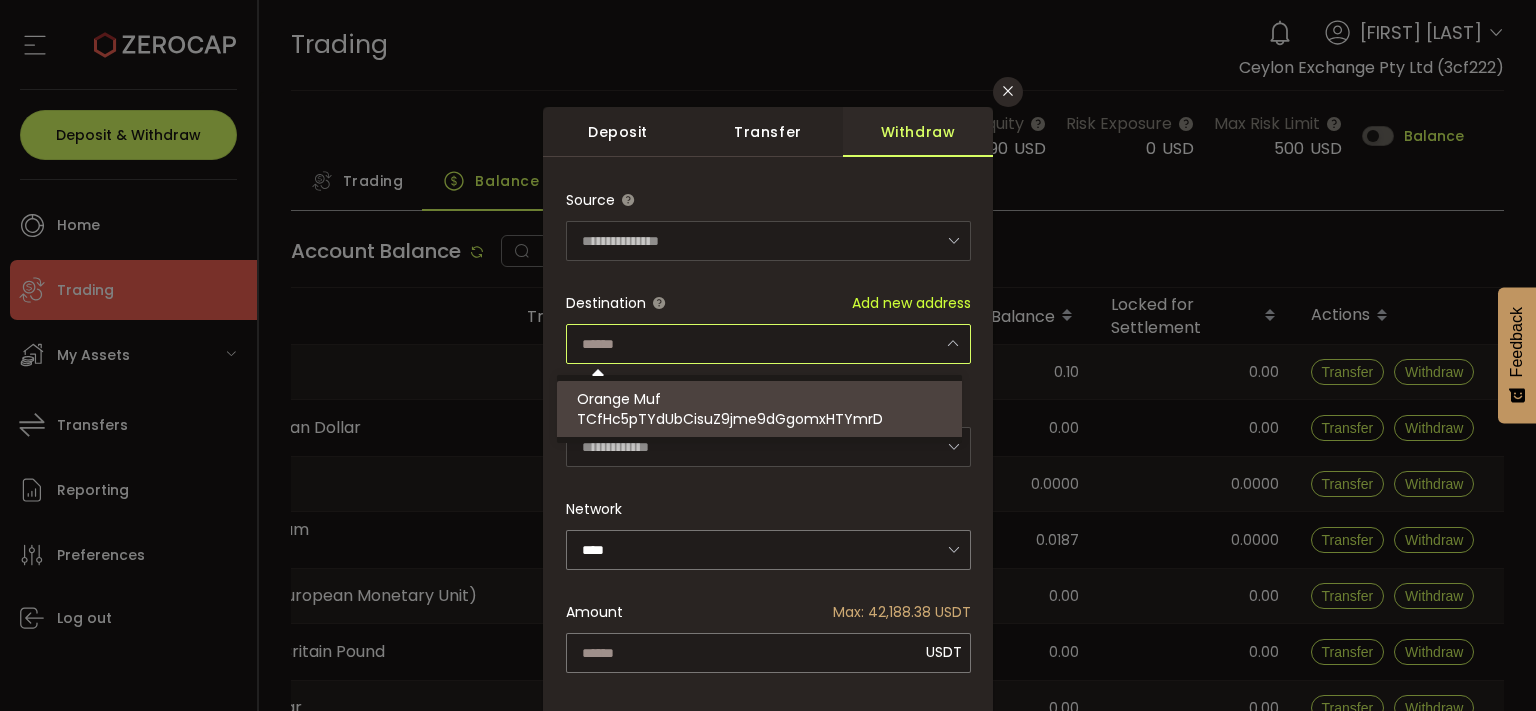 click on "Orange Muf TCfHc5pTYdUbCisuZ9jme9dGgomxHTYmrD" at bounding box center [768, 409] 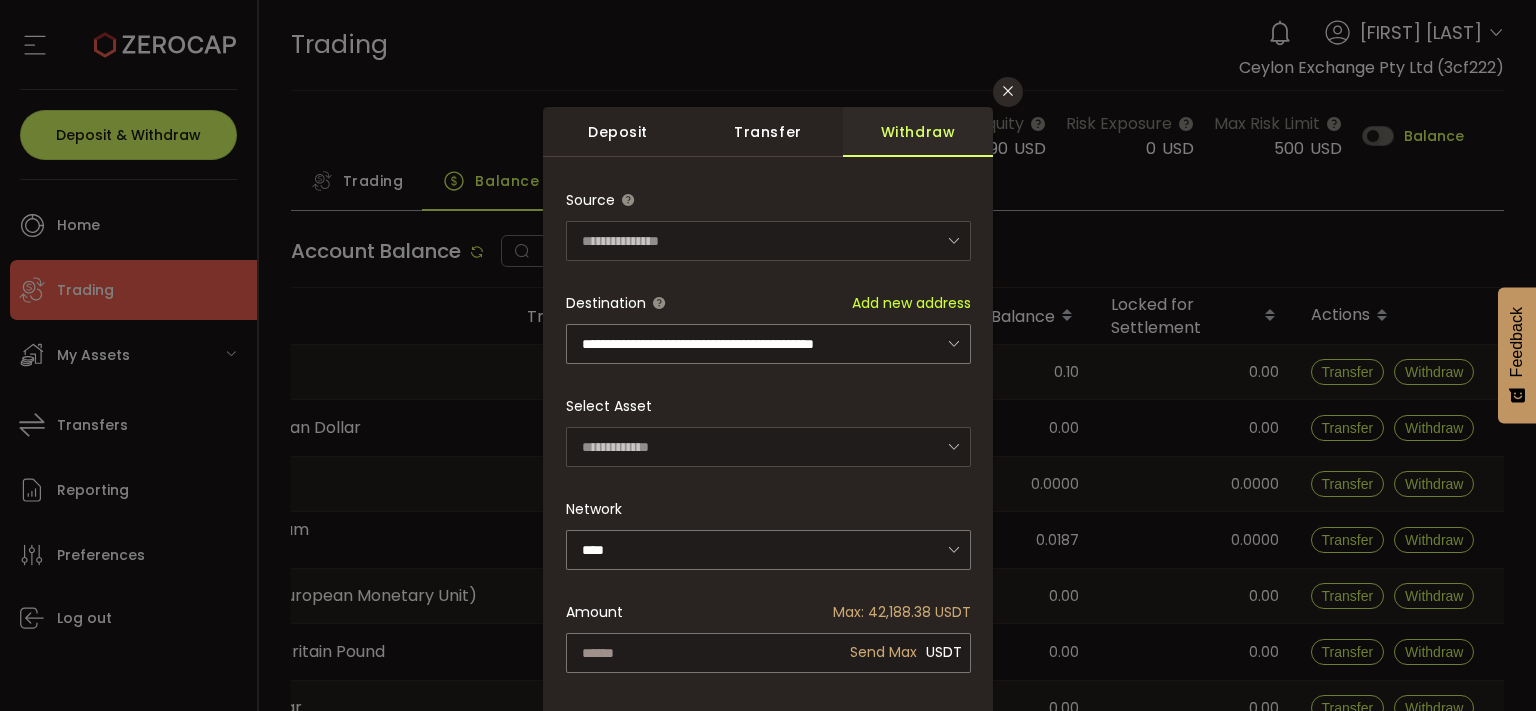 click on "**********" at bounding box center (768, 508) 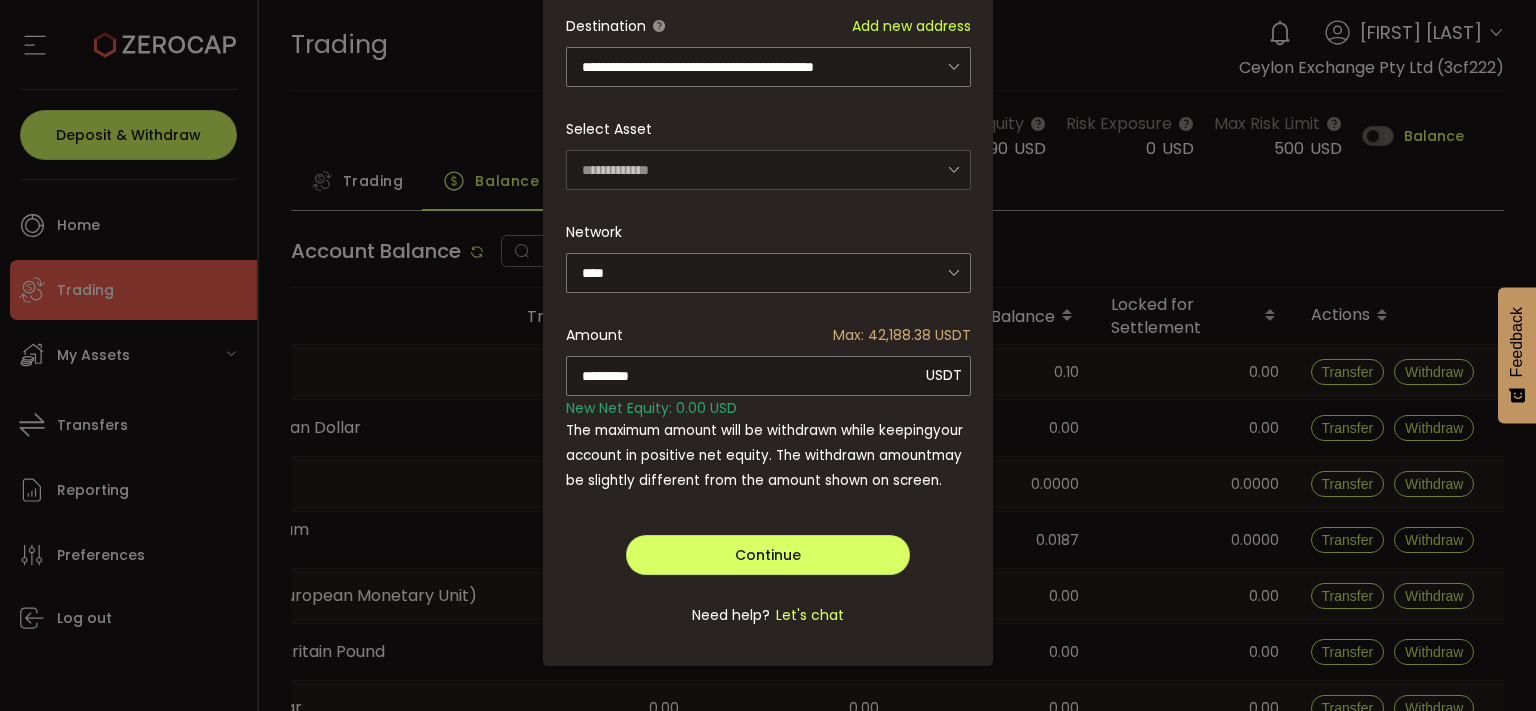 scroll, scrollTop: 0, scrollLeft: 0, axis: both 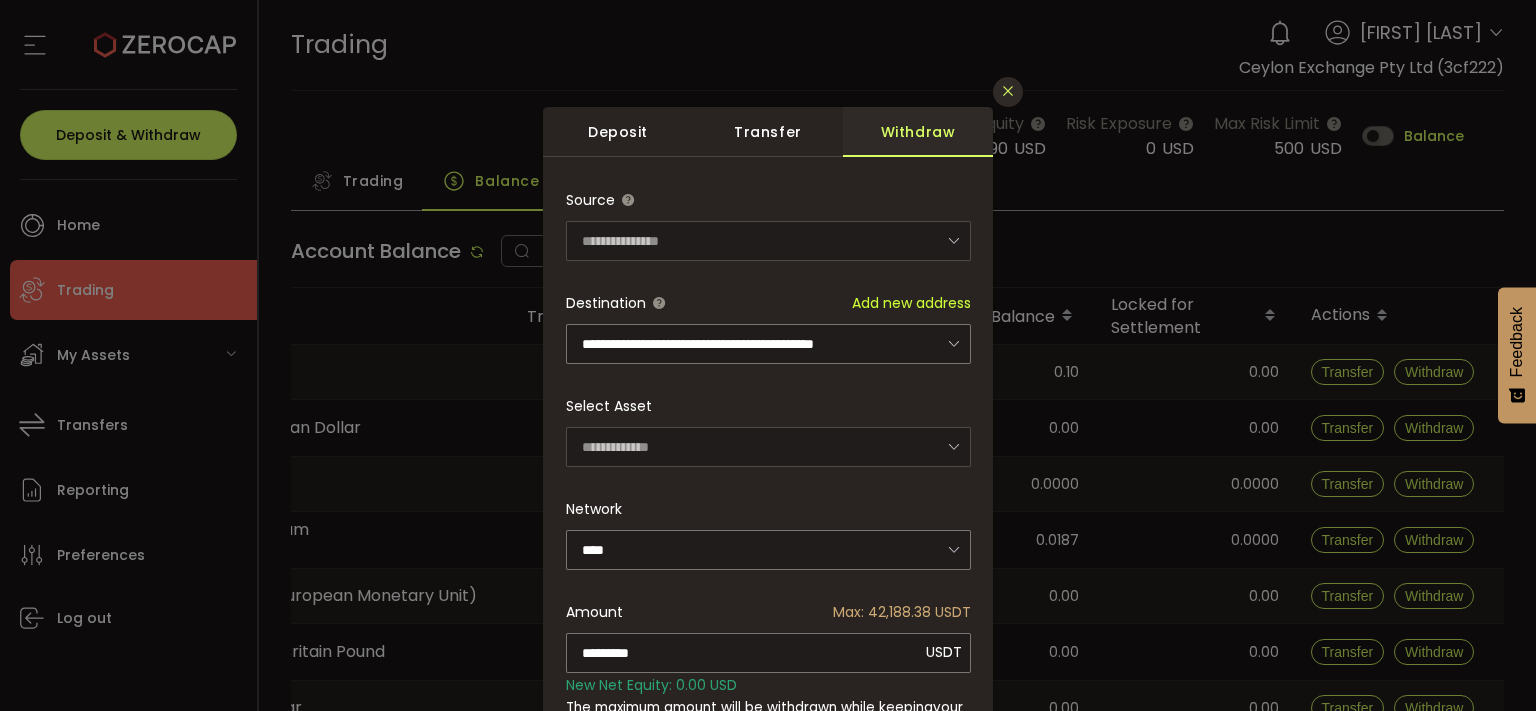 click at bounding box center (1008, 91) 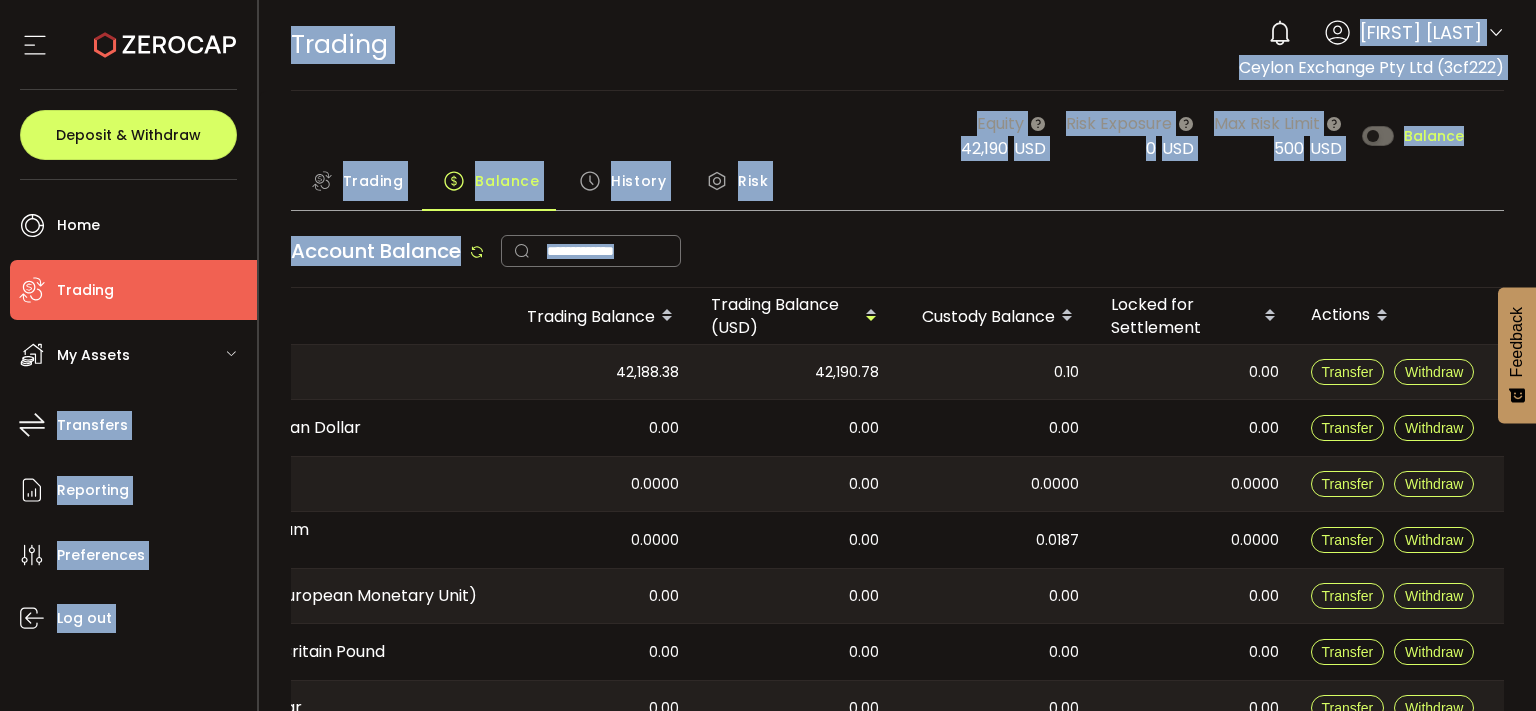 drag, startPoint x: 822, startPoint y: 555, endPoint x: 96, endPoint y: 361, distance: 751.4732 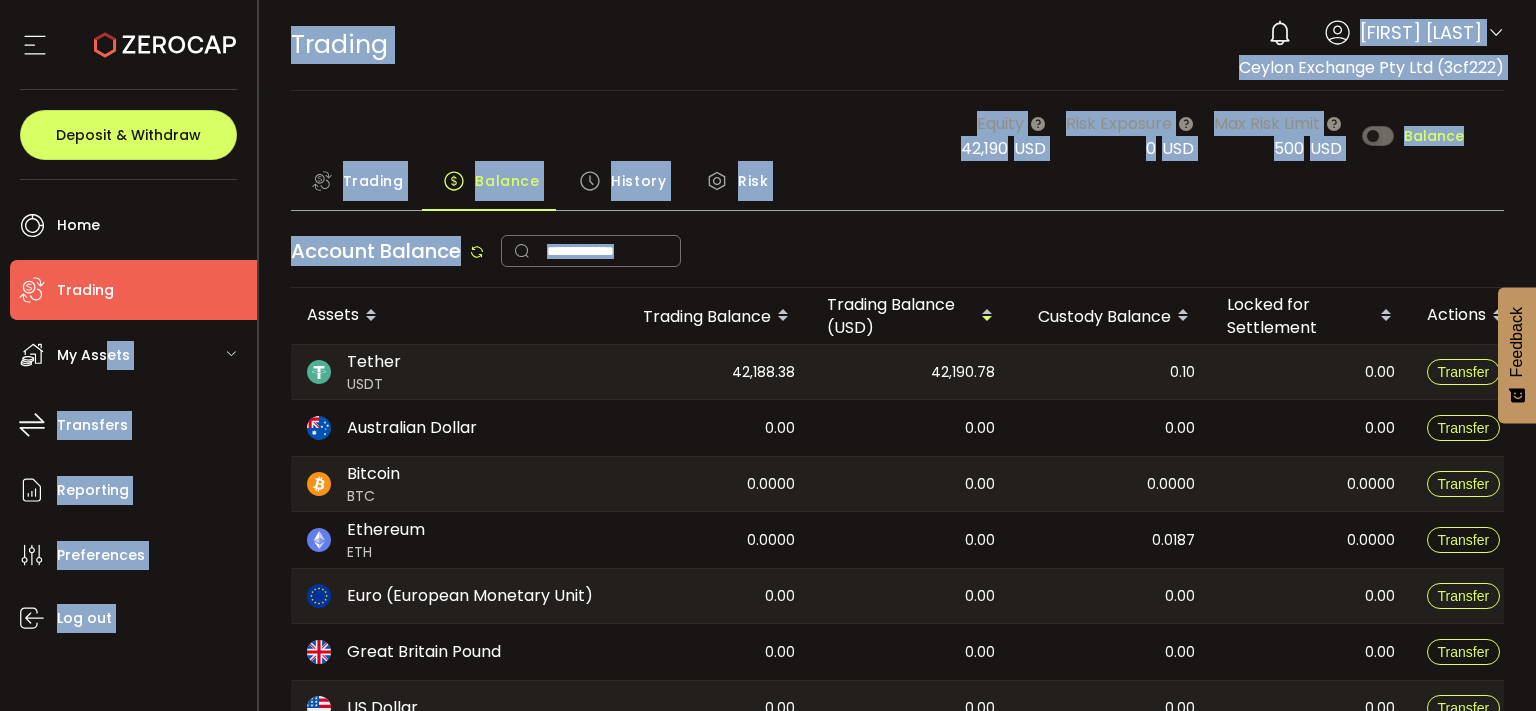 click on "Australian Dollar" at bounding box center [451, 428] 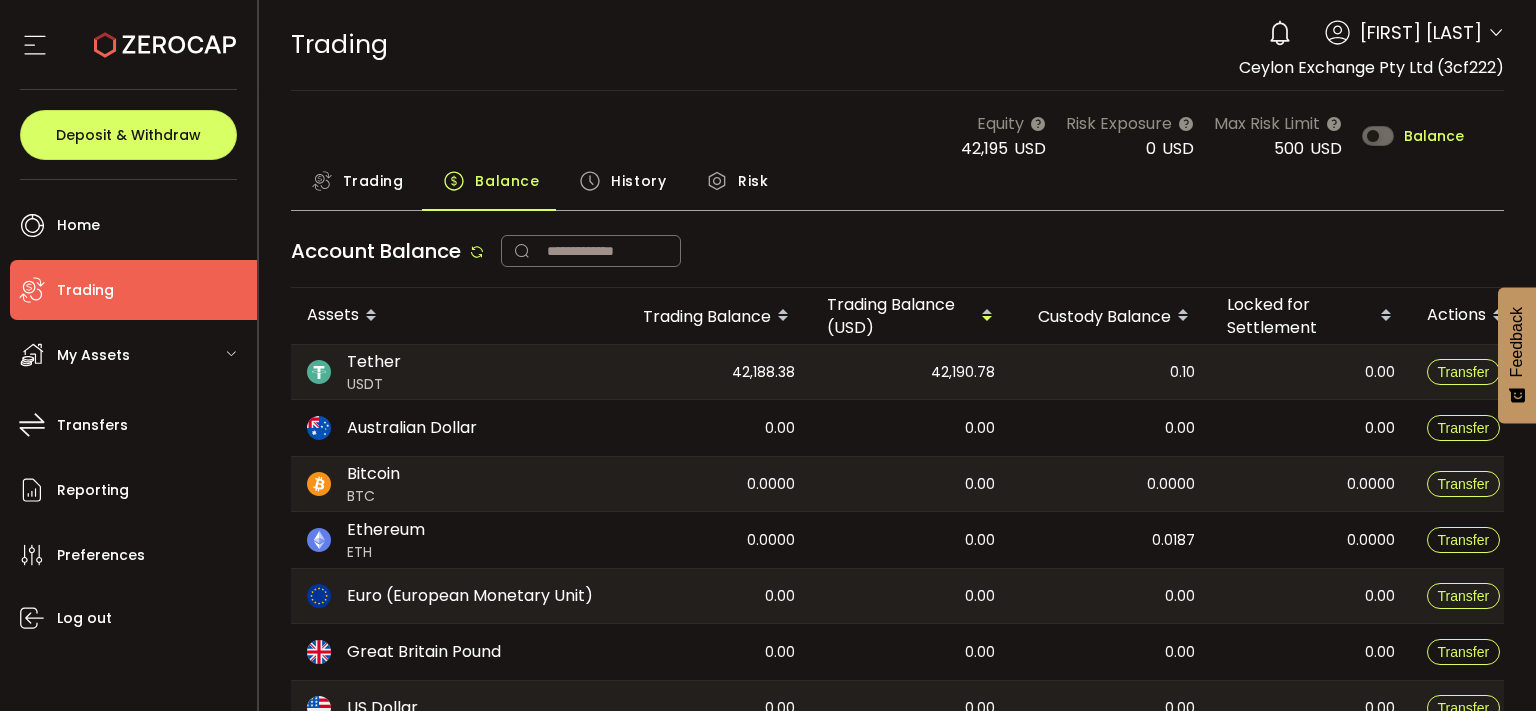 click on "Trading" at bounding box center [133, 290] 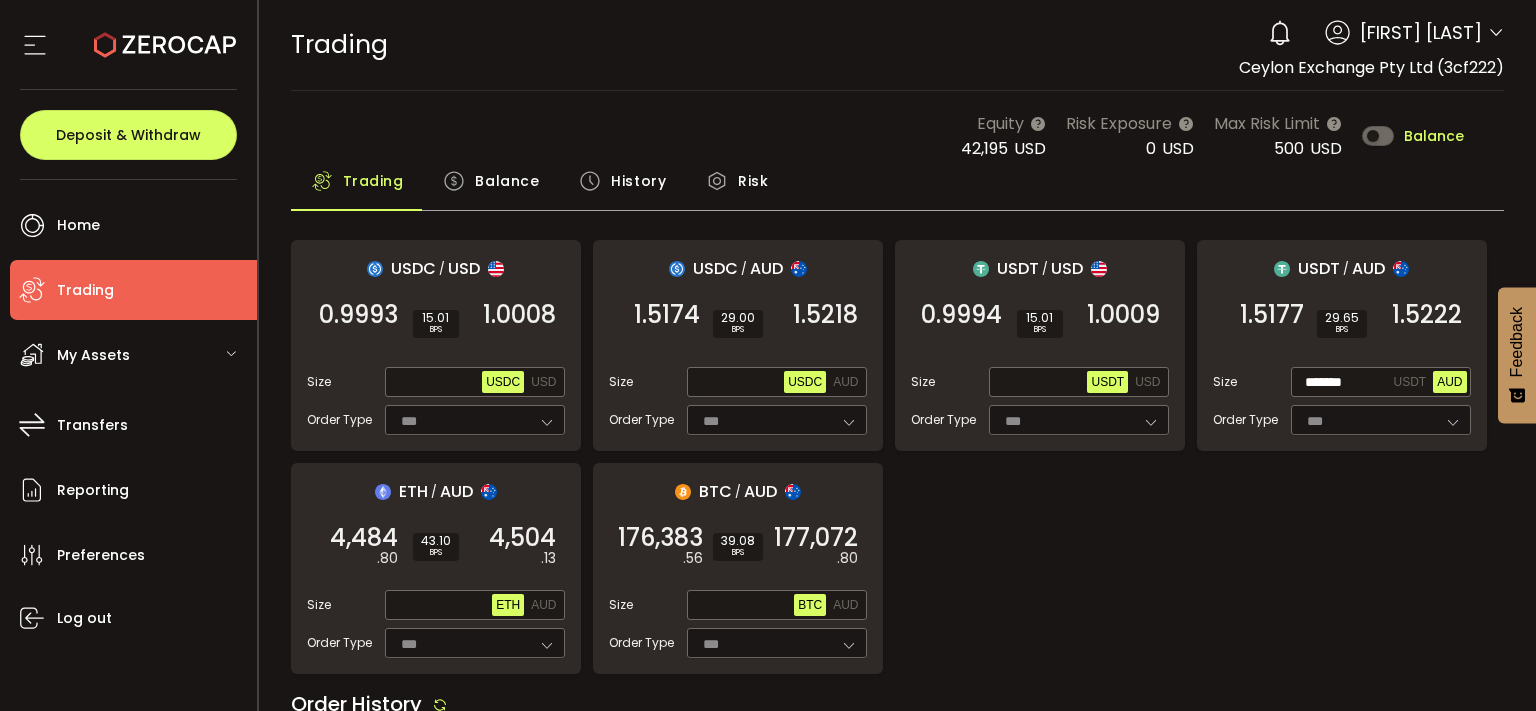 click on "USDC / USD 0.9993    SELL 15.01 BPS 1.0008   BUY Size Max USDC USD Order Type *** FOK USDC / AUD 1.5174    SELL 29.00 BPS 1.5218   BUY Size Max USDC AUD Order Type *** FOK USDT / USD 0.9994    SELL 15.01 BPS 1.0009   BUY Size Max USDT USD Order Type *** FOK USDT / AUD 1.5177    SELL 29.65 BPS 1.5222   BUY Size ******* USDT AUD Order Type *** FOK ETH / AUD 4,484   .80 SELL 43.10 BPS 4,504  .13 BUY Size Max ETH AUD Order Type *** FOK BTC / AUD 176,383   .56 SELL 39.08 BPS 177,072  .80 BUY Size Max BTC AUD Order Type *** FOK" at bounding box center [898, 457] 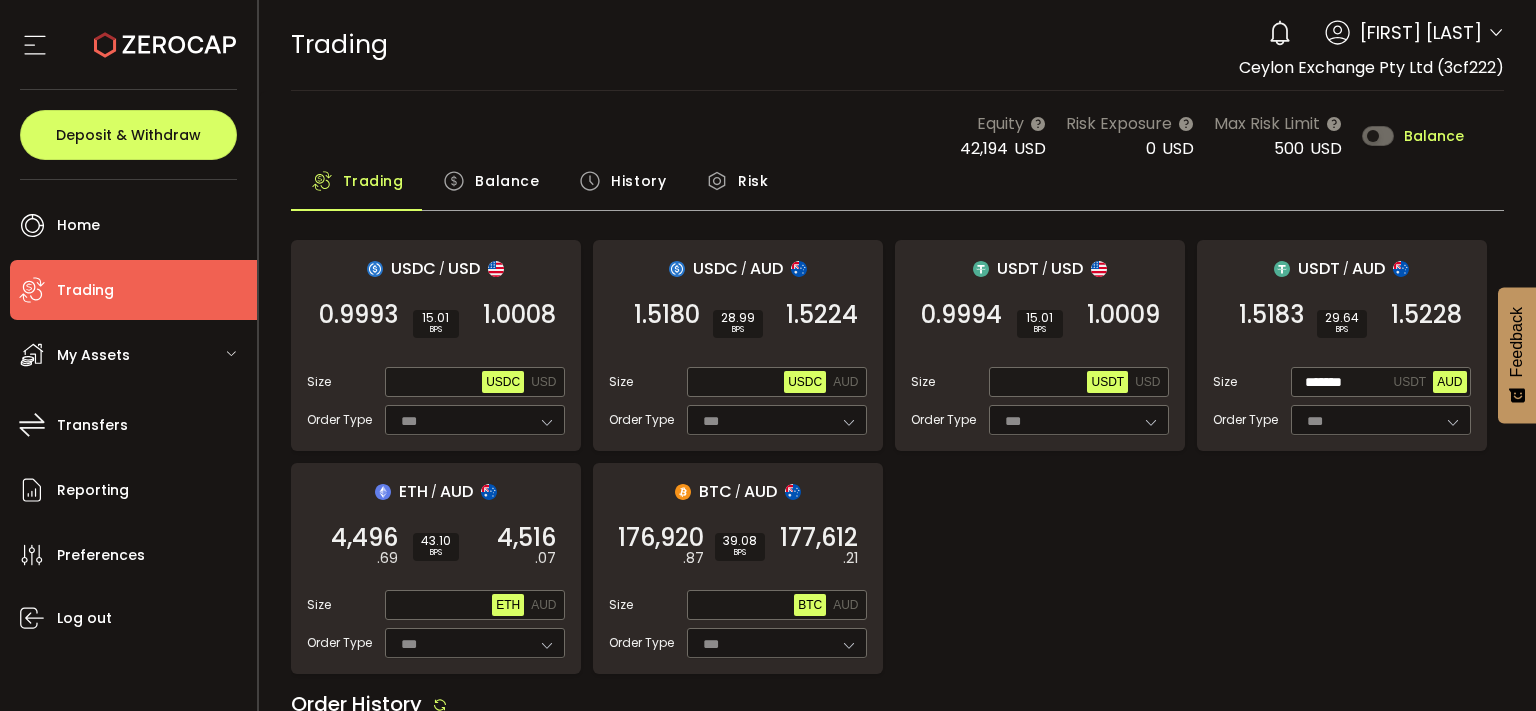 click on "Equity
42,194
USD Risk Exposure
0
USD Max Risk Limit
500
USD Balance" at bounding box center (898, 136) 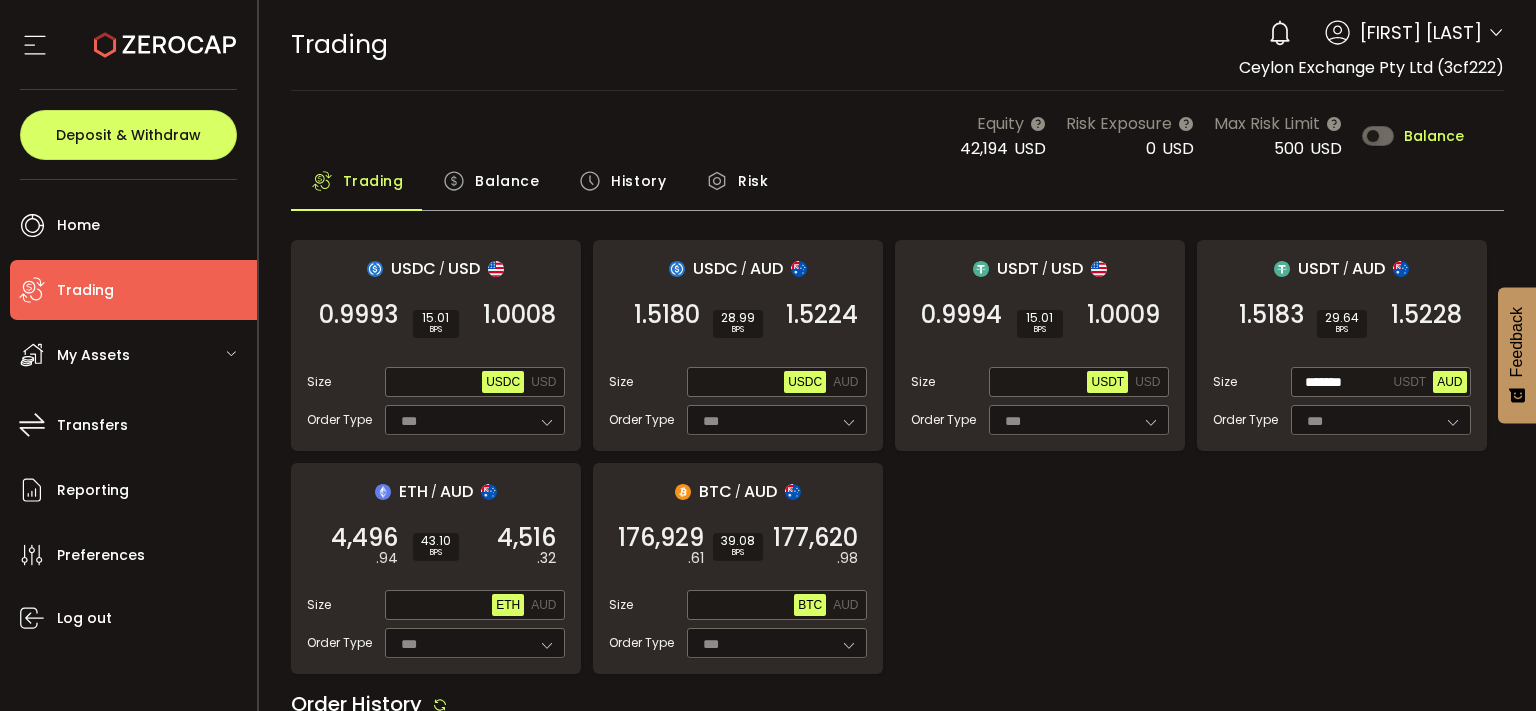 click on "Balance" at bounding box center (1434, 136) 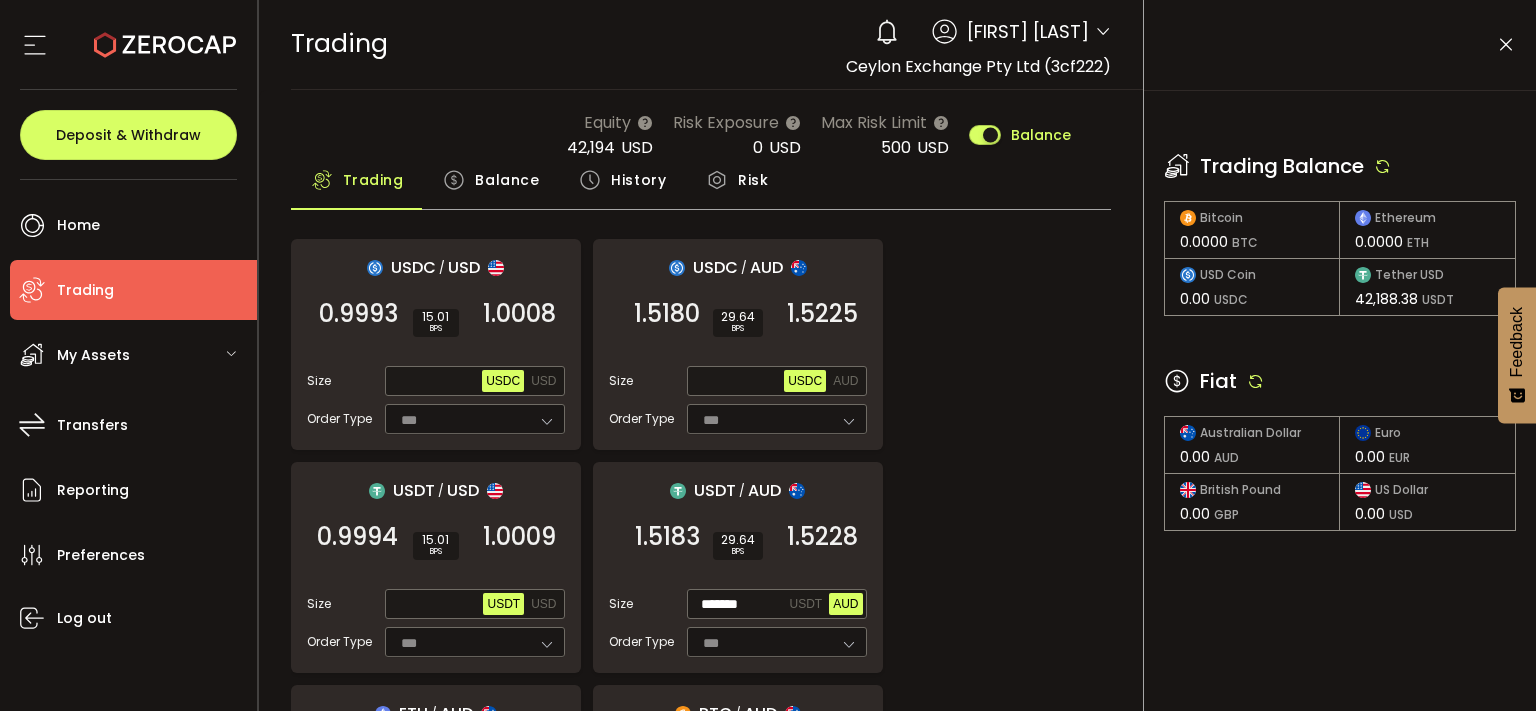 scroll, scrollTop: 0, scrollLeft: 0, axis: both 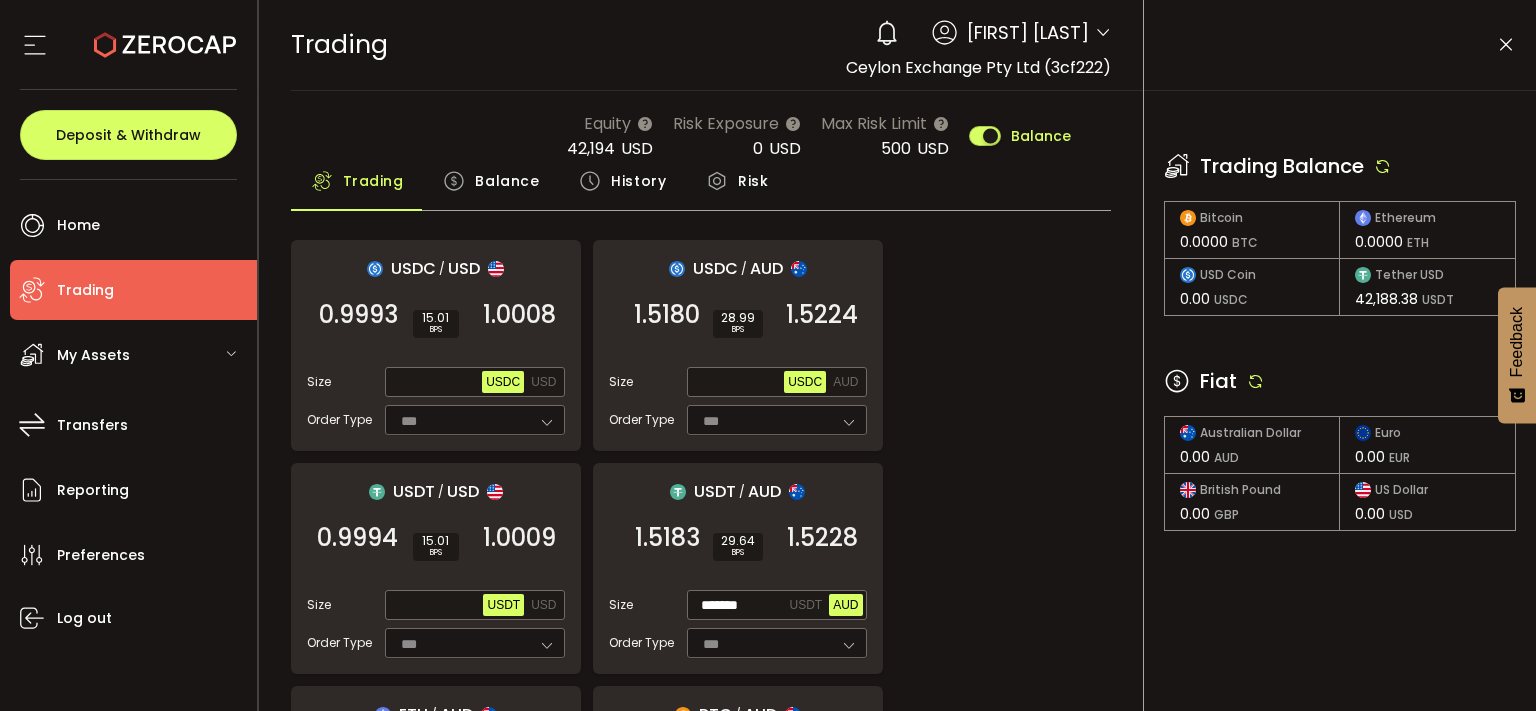click on "Balance" at bounding box center [507, 181] 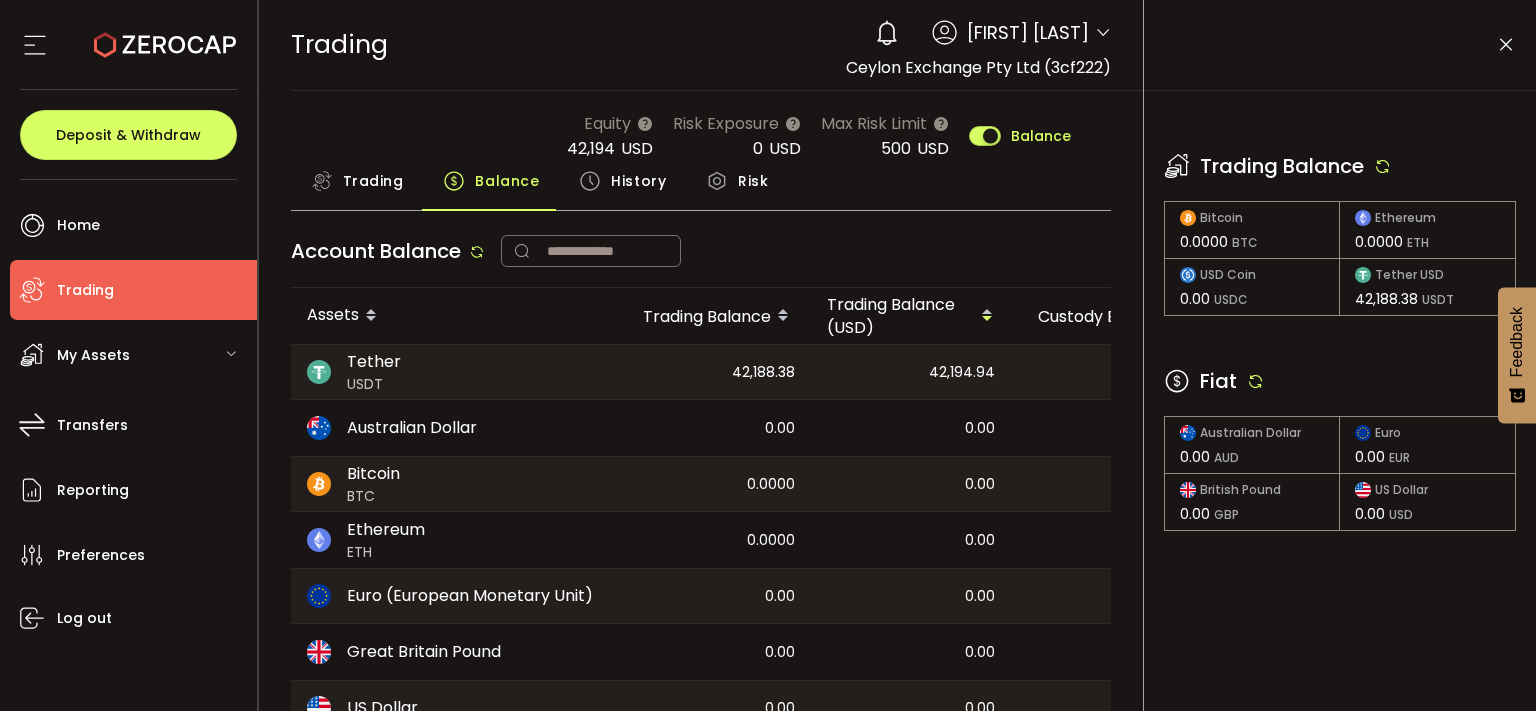 click at bounding box center [1340, 45] 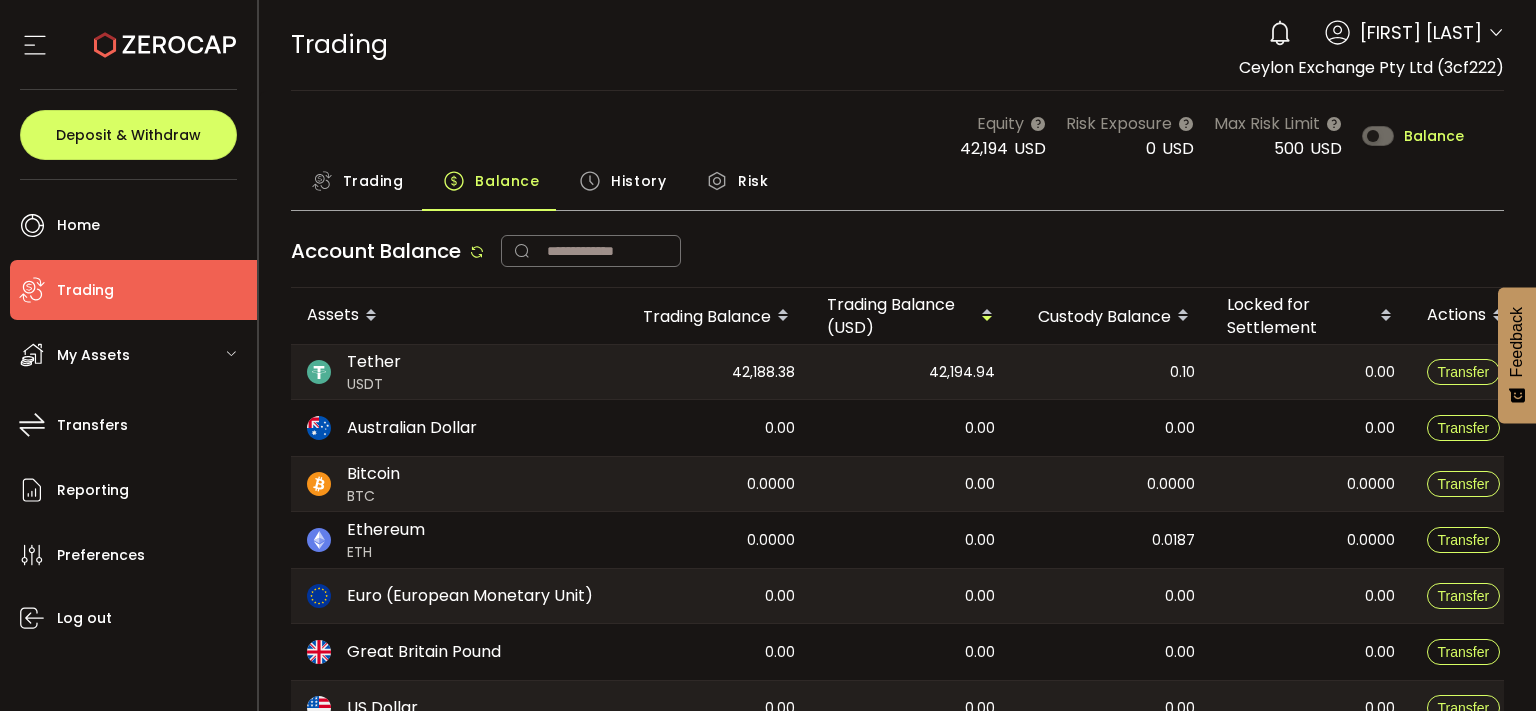 scroll, scrollTop: 0, scrollLeft: 133, axis: horizontal 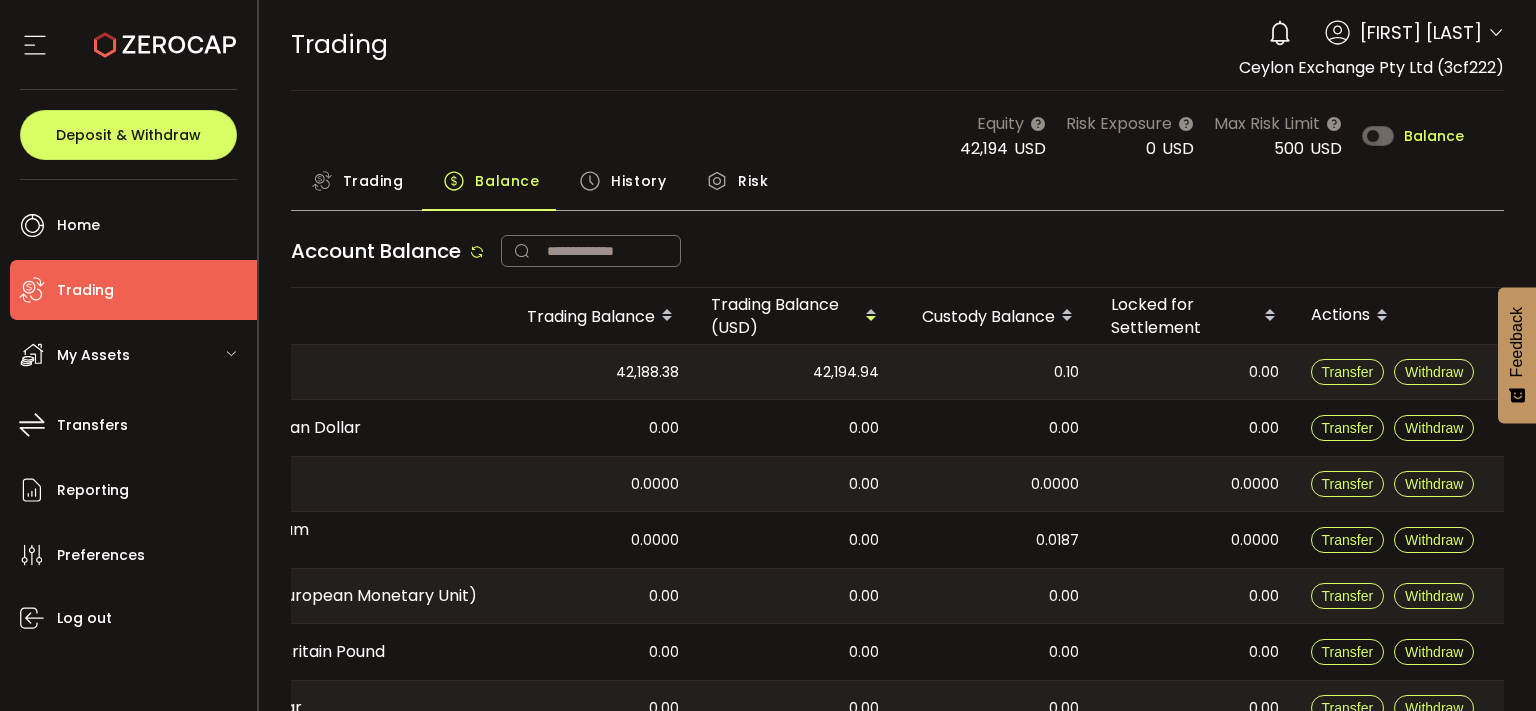 drag, startPoint x: 1016, startPoint y: 364, endPoint x: 1535, endPoint y: 402, distance: 520.3893 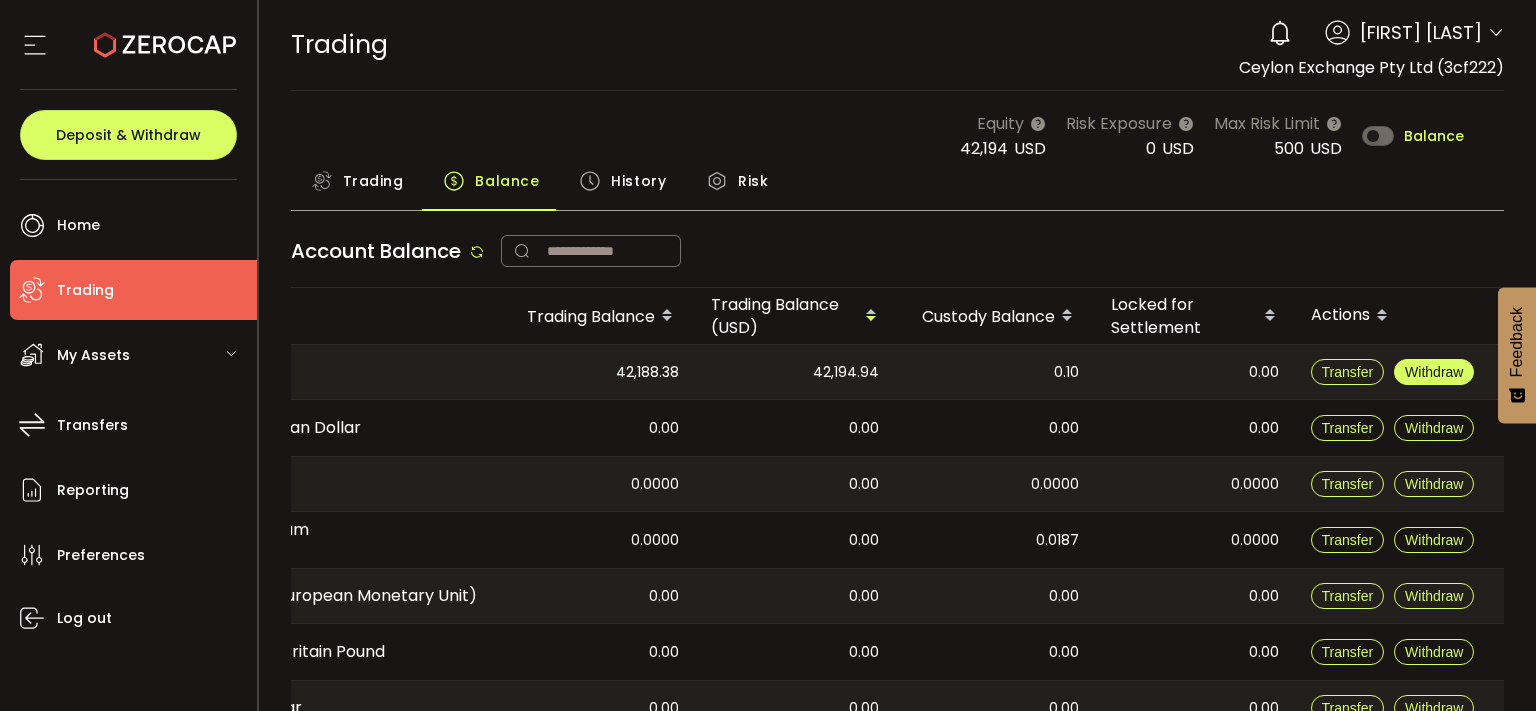 click on "Withdraw" at bounding box center [1434, 372] 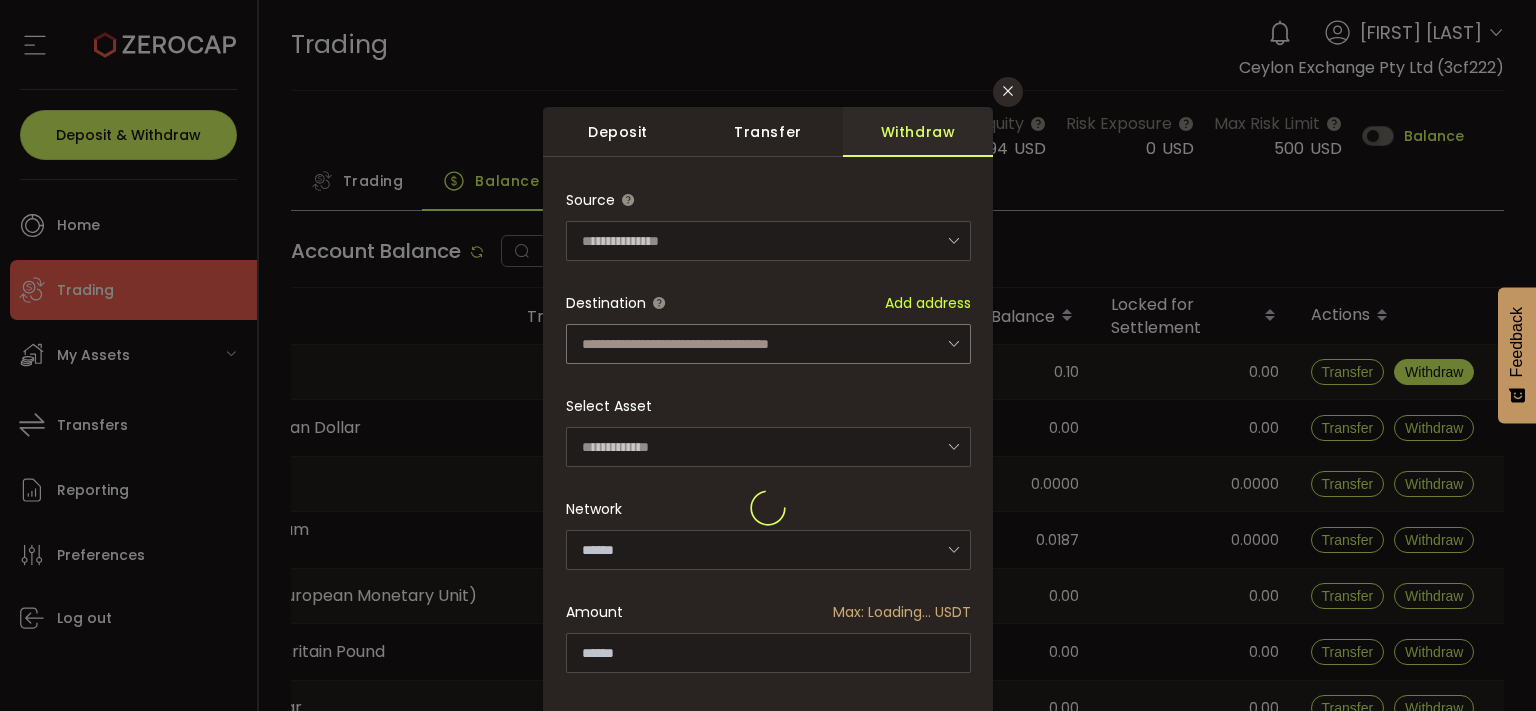 type on "****" 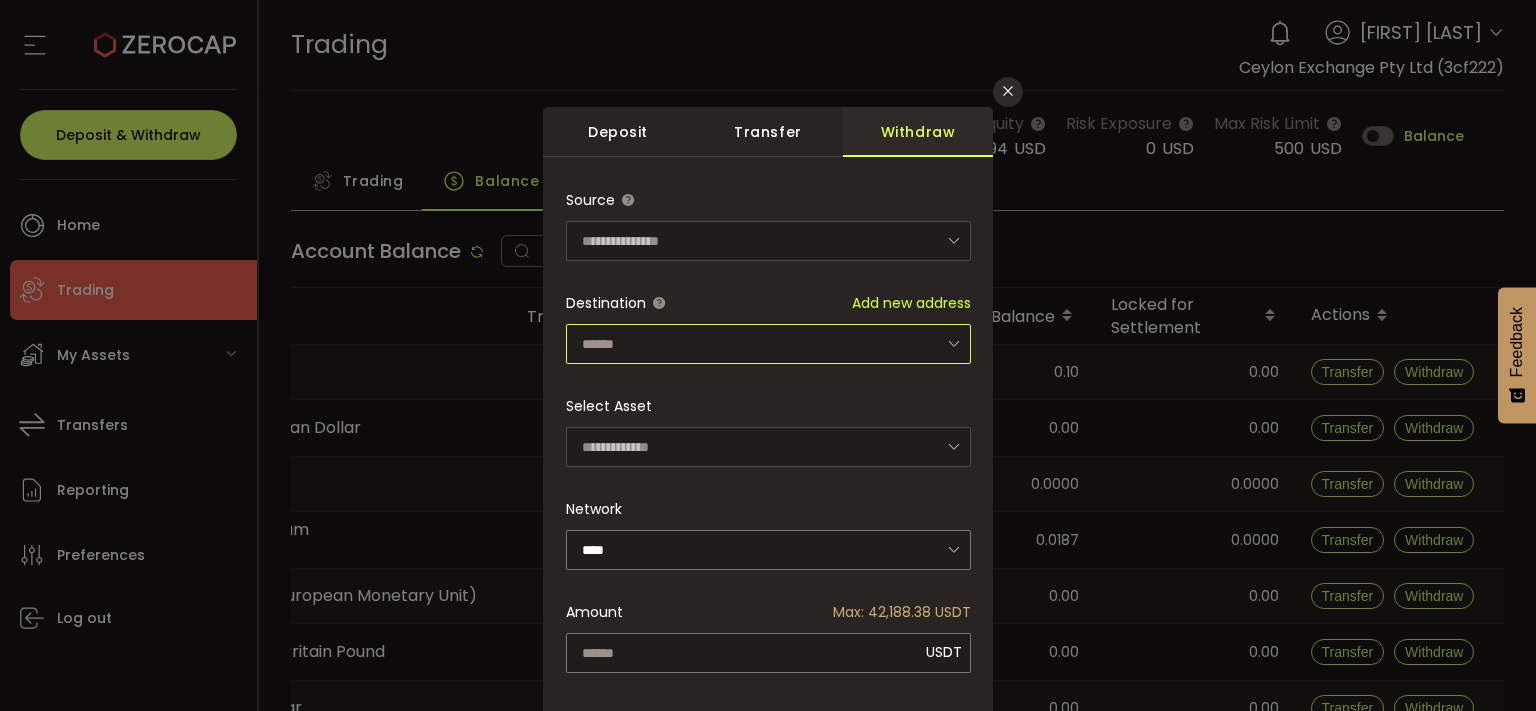 click at bounding box center (768, 344) 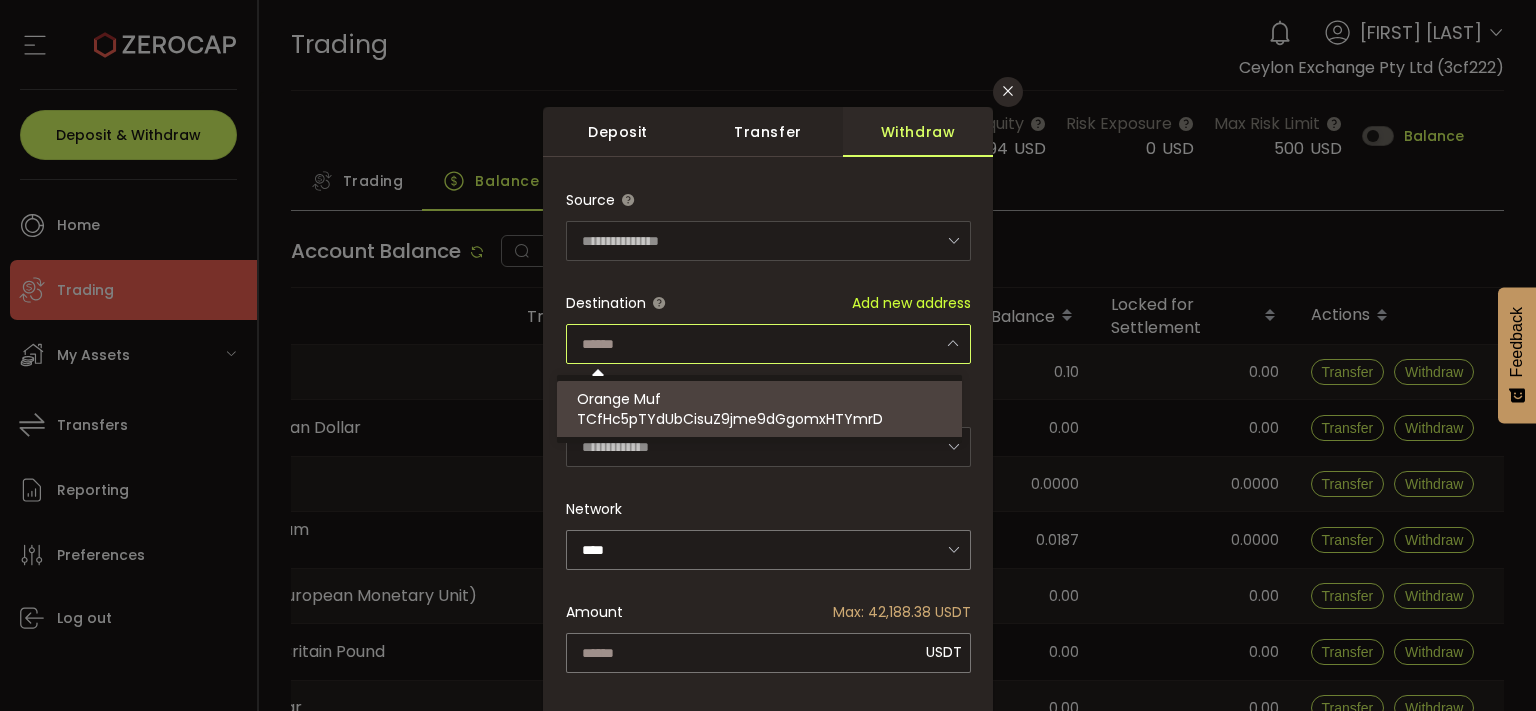 click on "TCfHc5pTYdUbCisuZ9jme9dGgomxHTYmrD" at bounding box center [730, 419] 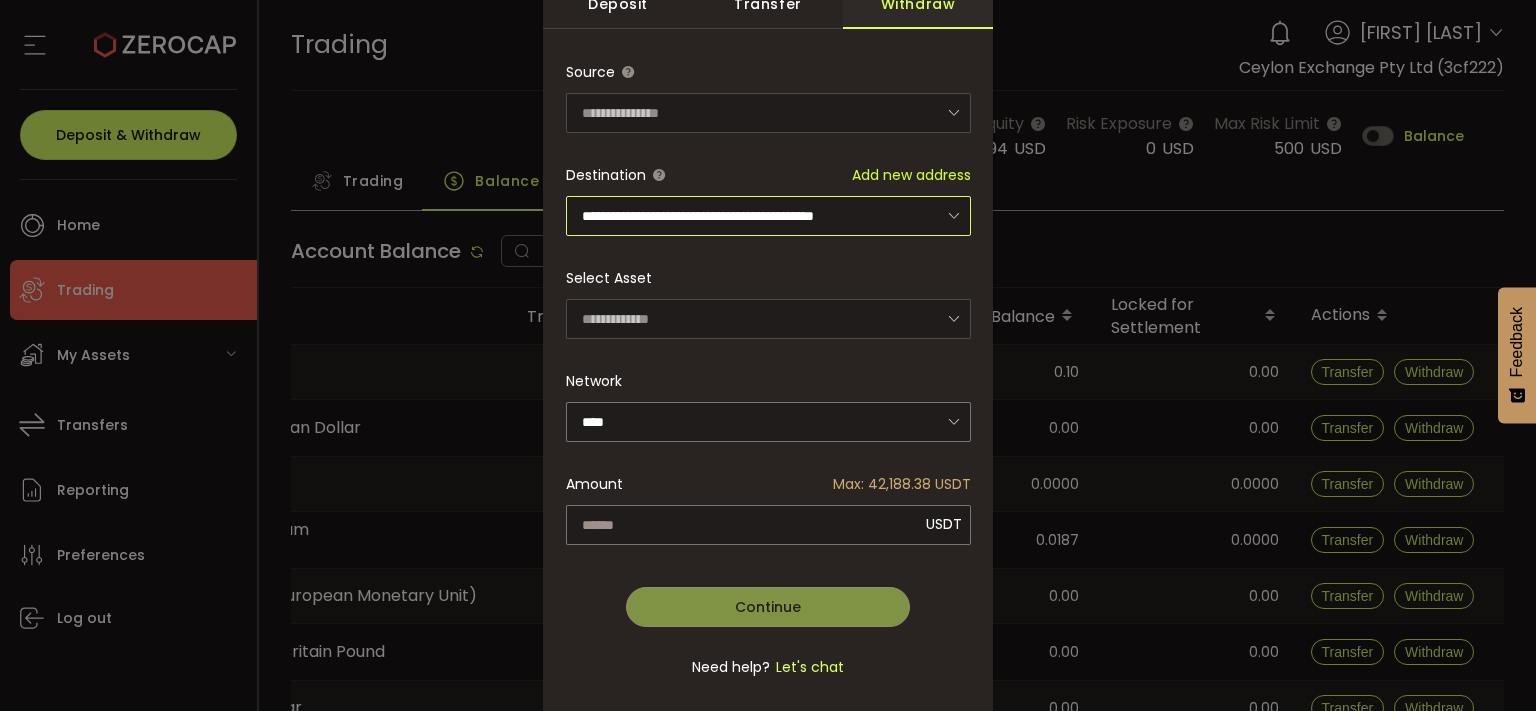 scroll, scrollTop: 183, scrollLeft: 0, axis: vertical 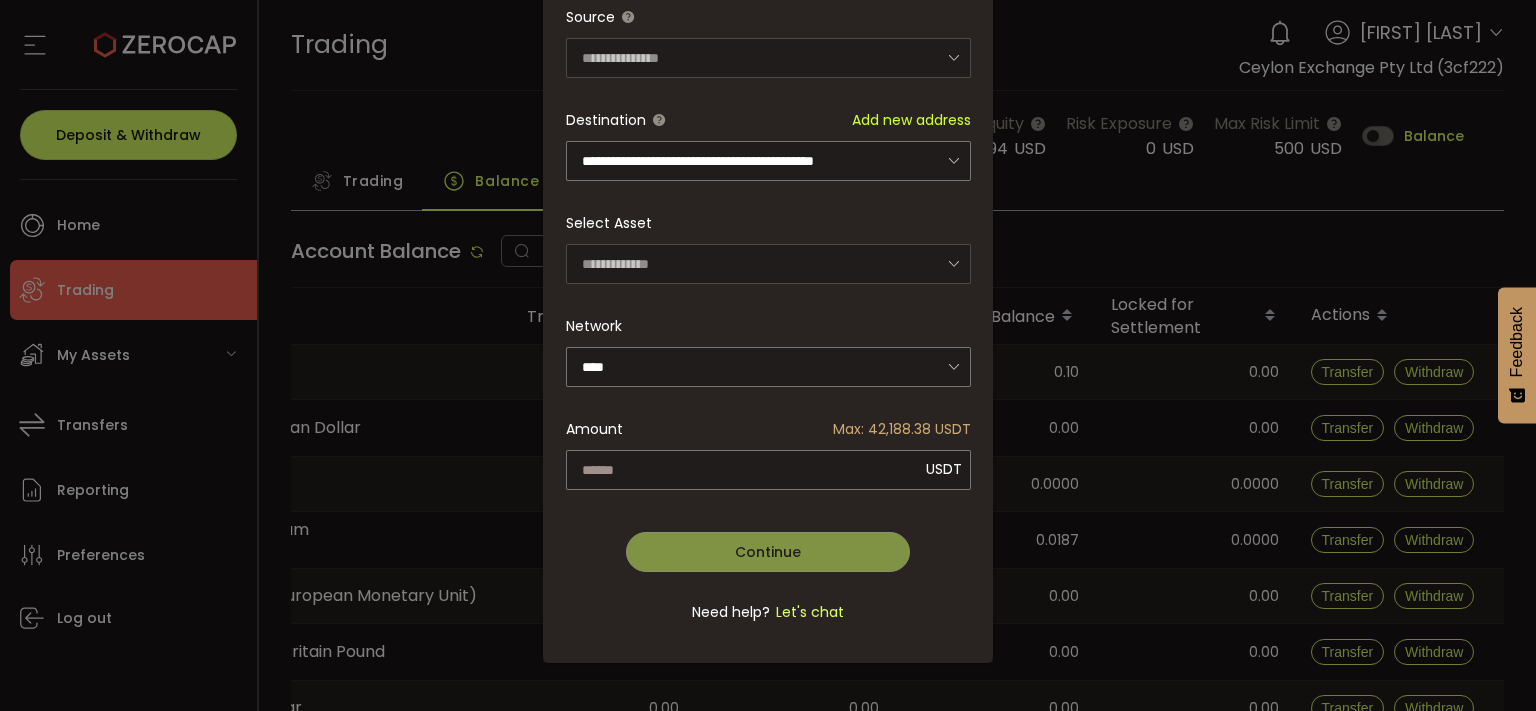 click on "Max: 42,188.38 USDT" at bounding box center (902, 429) 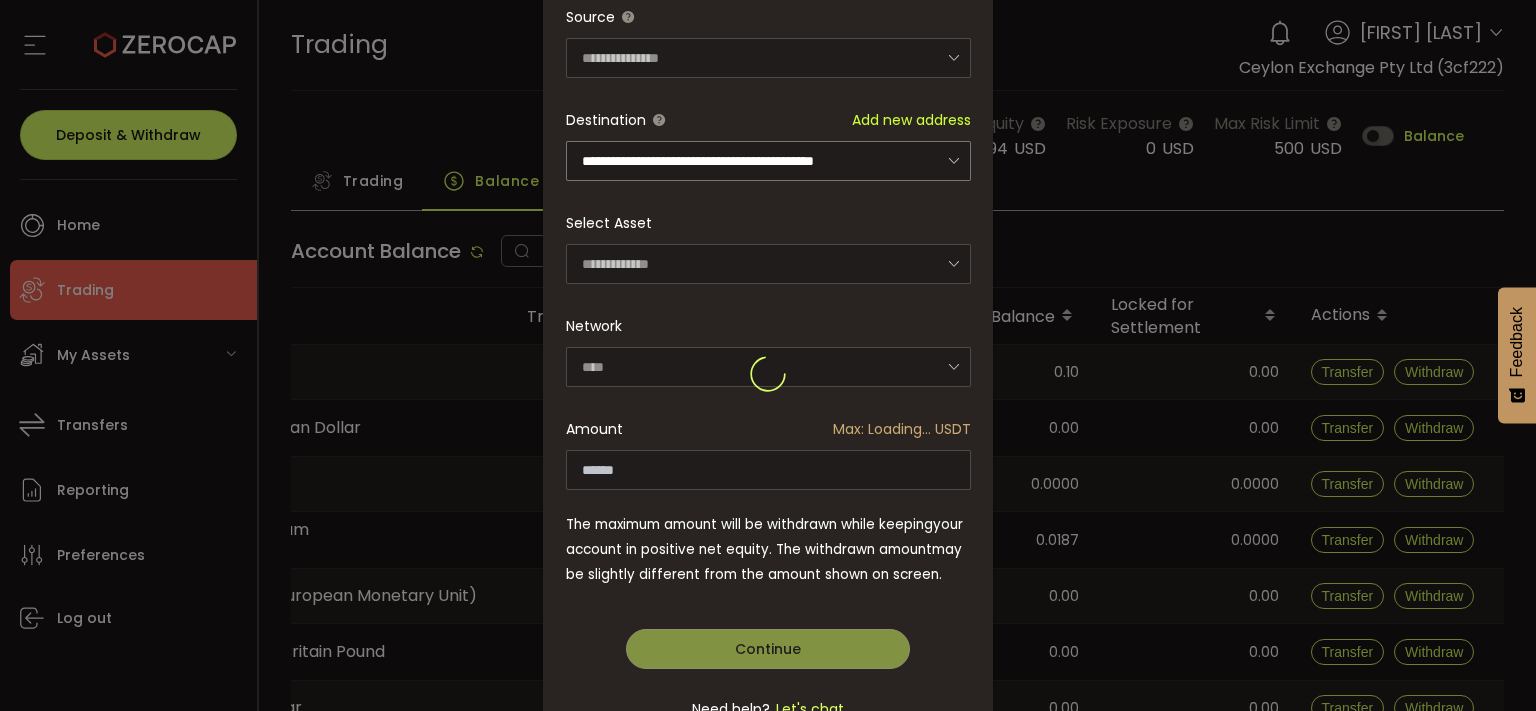 click on "**********" at bounding box center (768, 374) 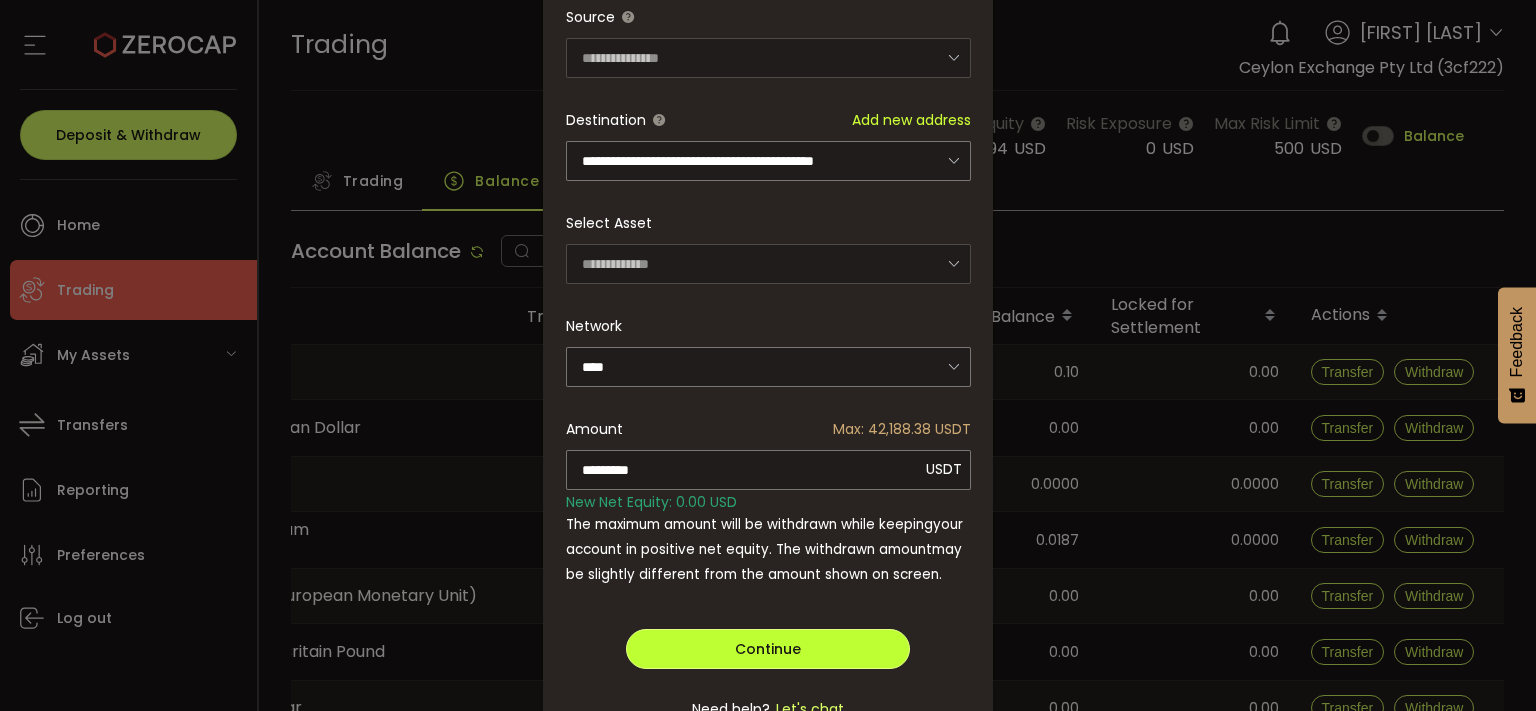 drag, startPoint x: 785, startPoint y: 627, endPoint x: 766, endPoint y: 650, distance: 29.832869 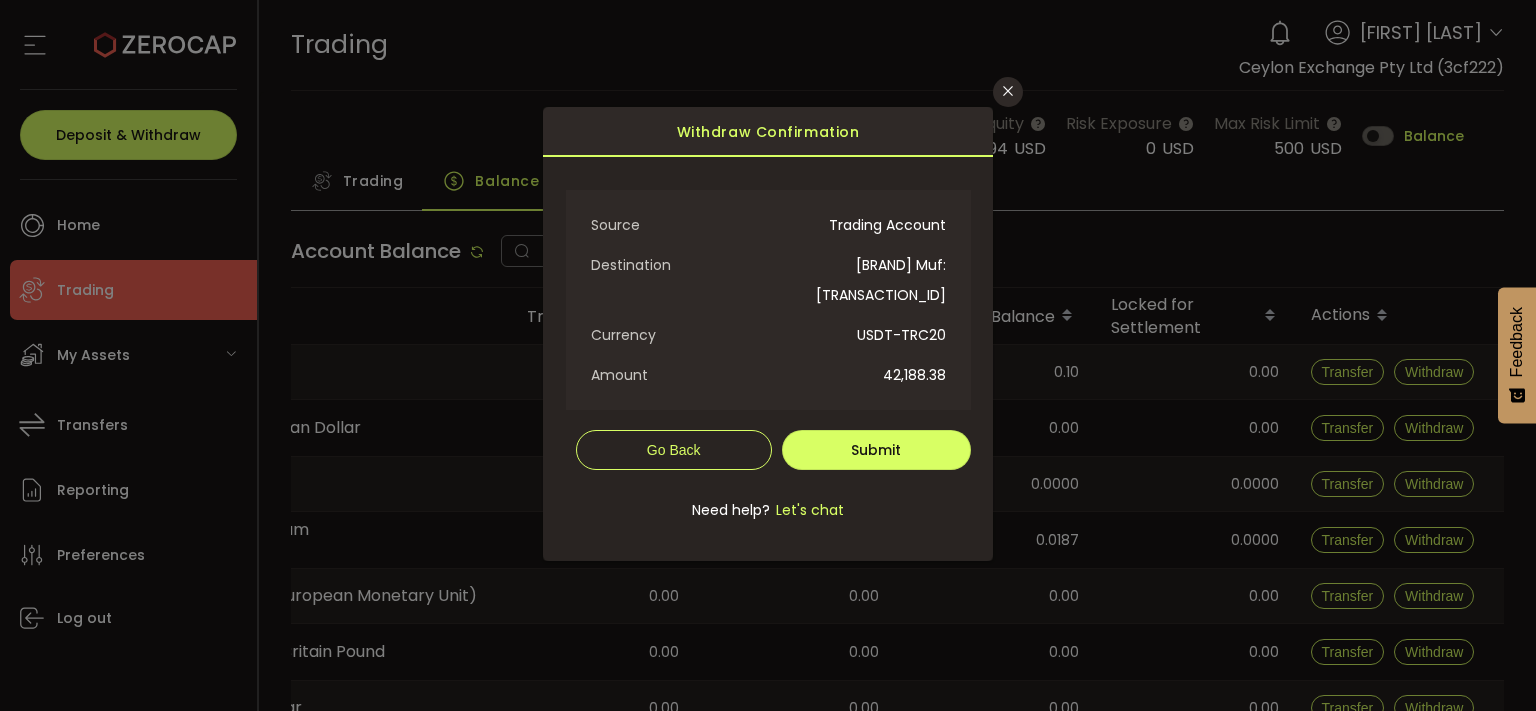 scroll, scrollTop: 0, scrollLeft: 0, axis: both 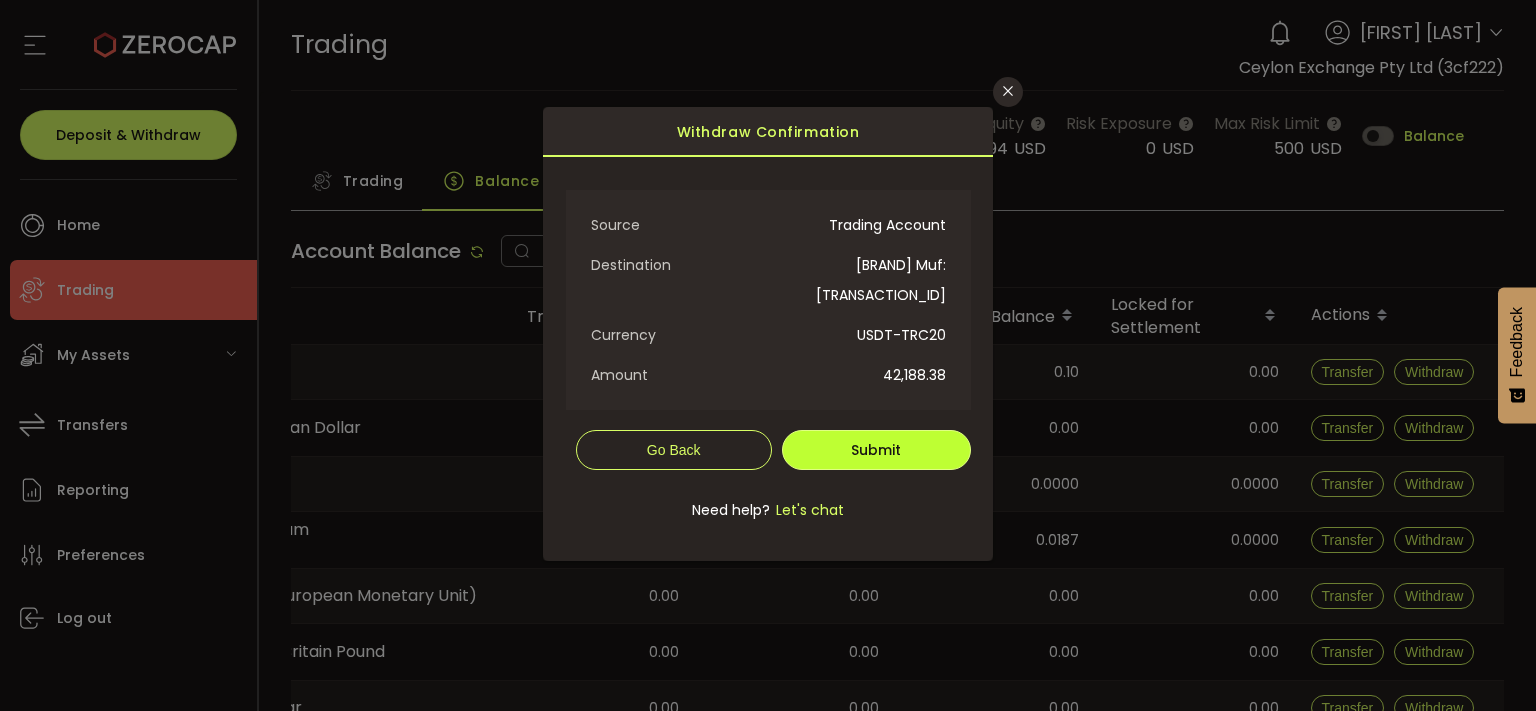 click on "Submit" at bounding box center (876, 450) 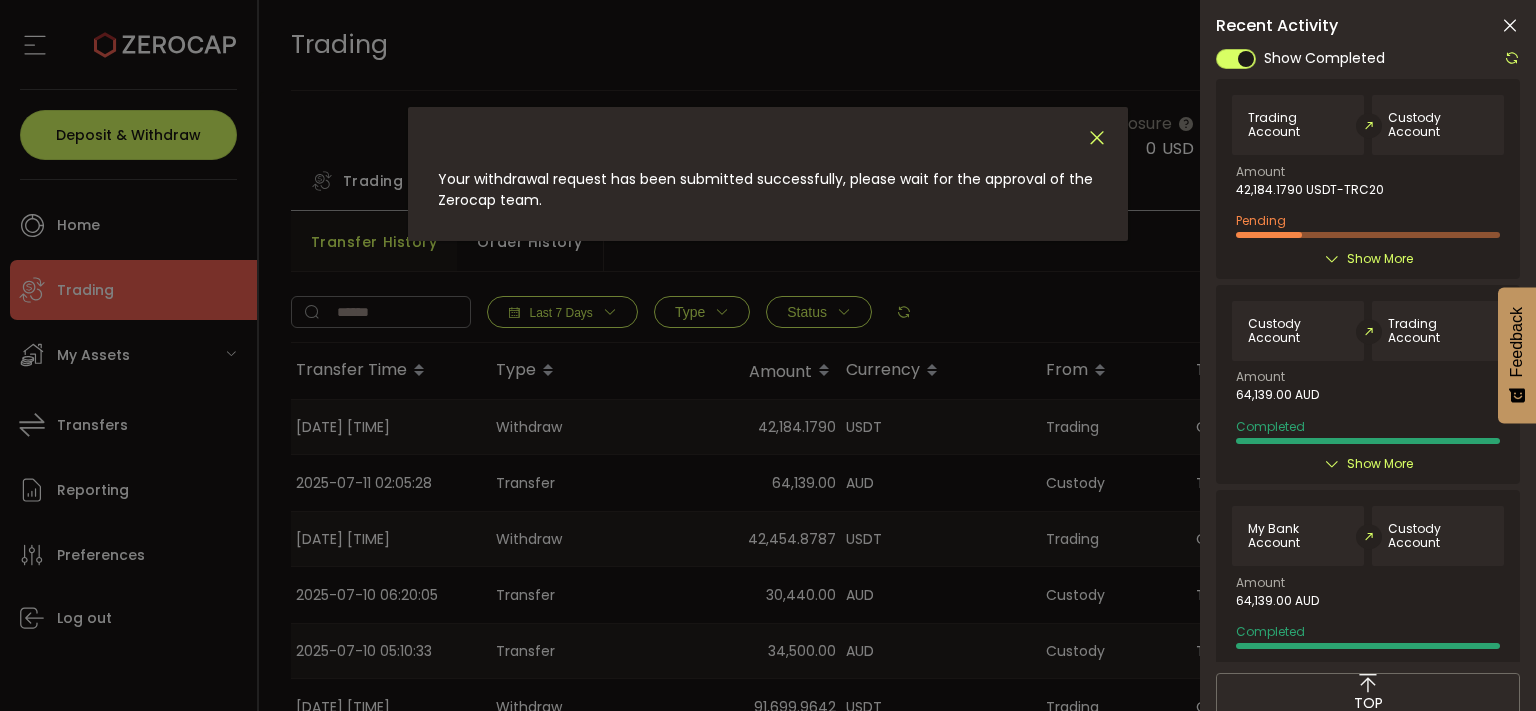 click at bounding box center (1097, 138) 